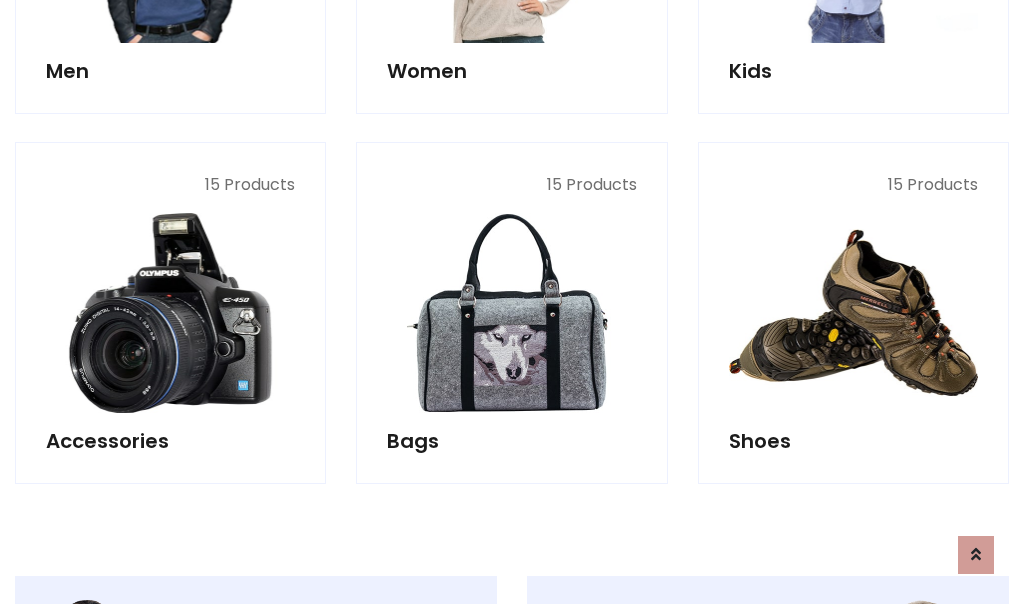 scroll, scrollTop: 853, scrollLeft: 0, axis: vertical 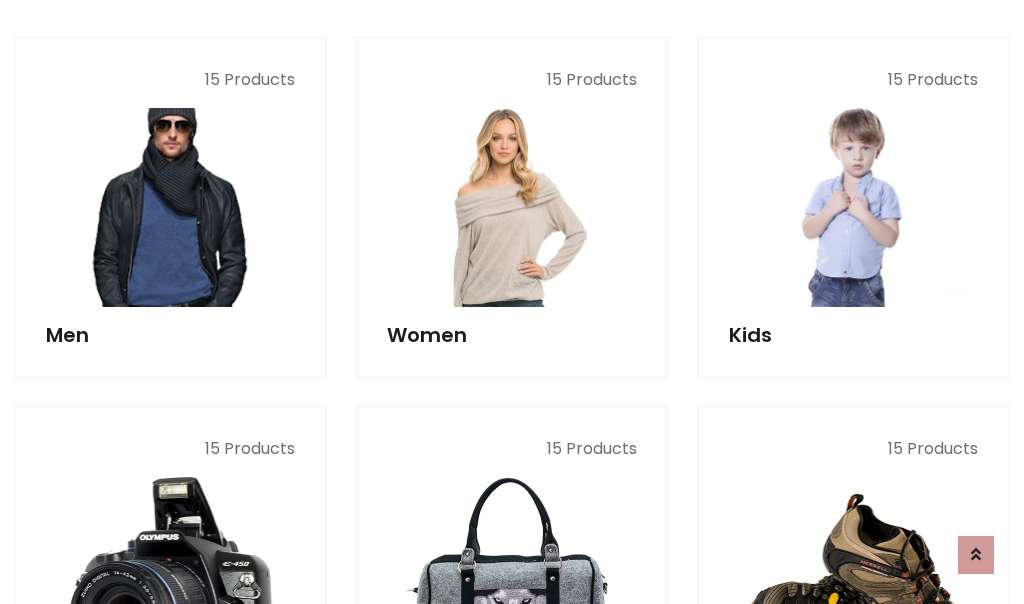 click at bounding box center (170, 207) 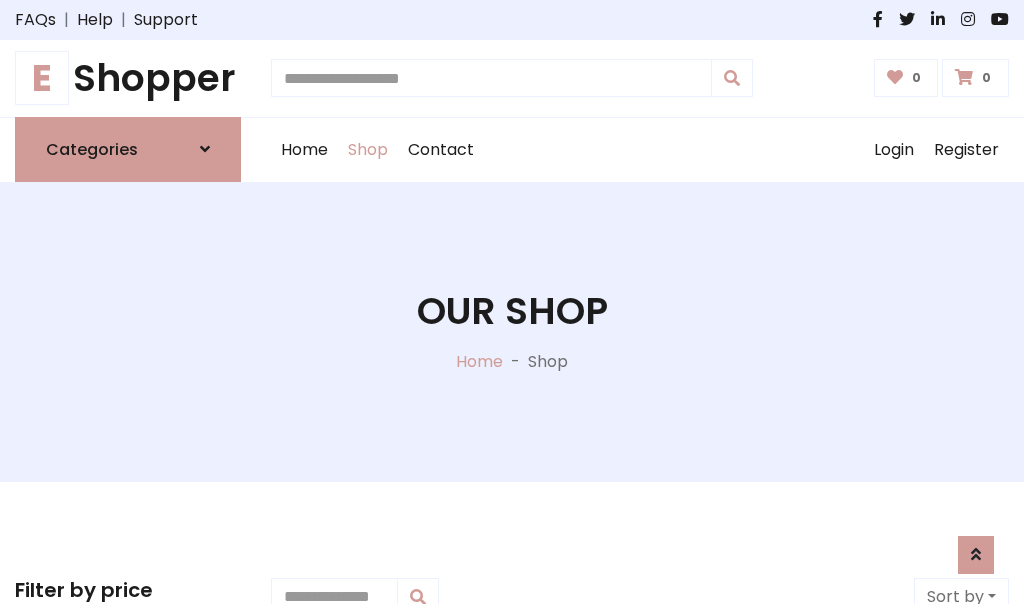 scroll, scrollTop: 807, scrollLeft: 0, axis: vertical 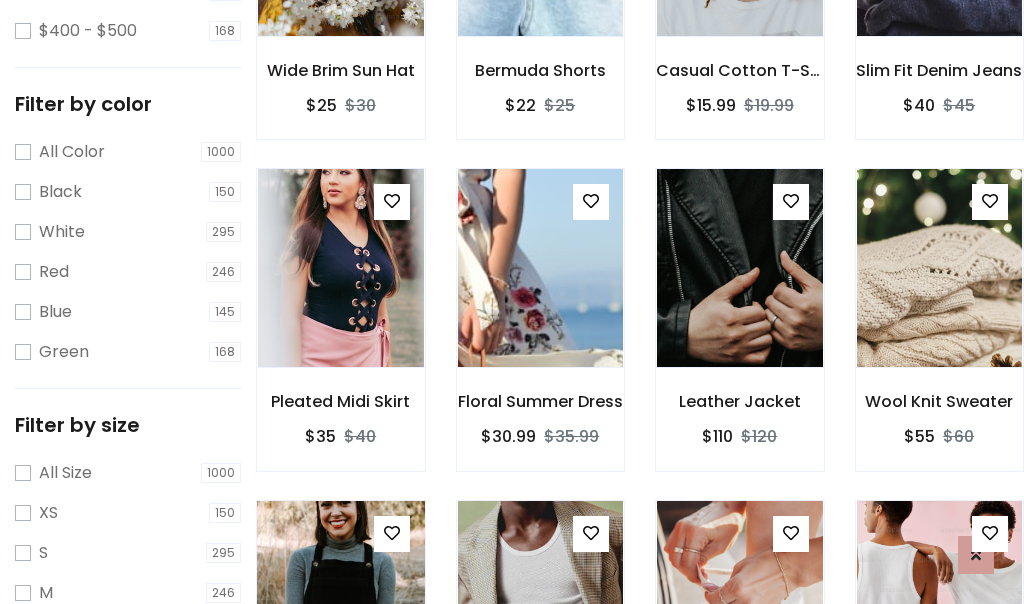click at bounding box center (340, 600) 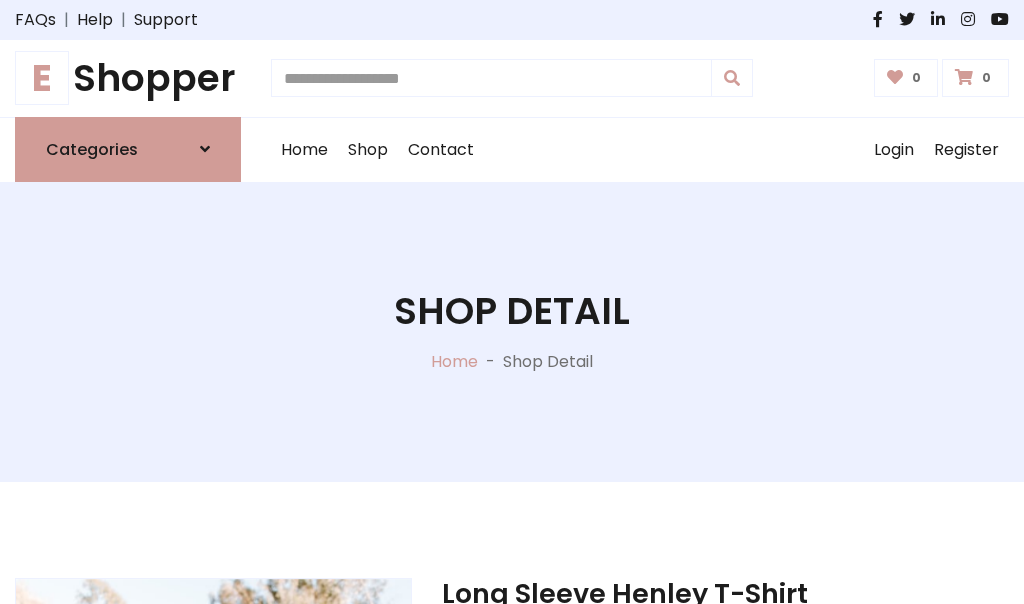 scroll, scrollTop: 0, scrollLeft: 0, axis: both 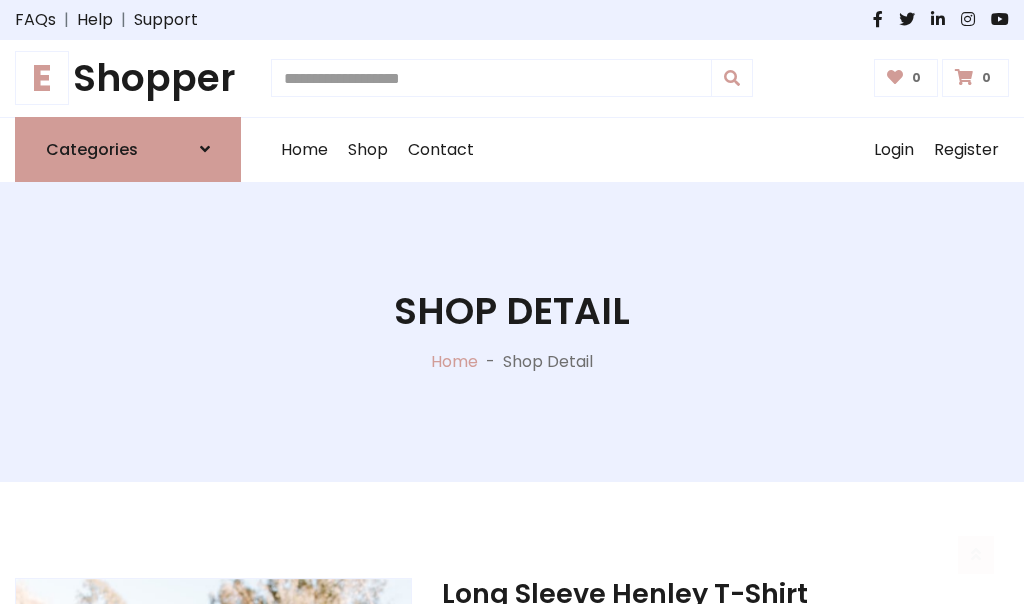 click on "M" at bounding box center [650, 774] 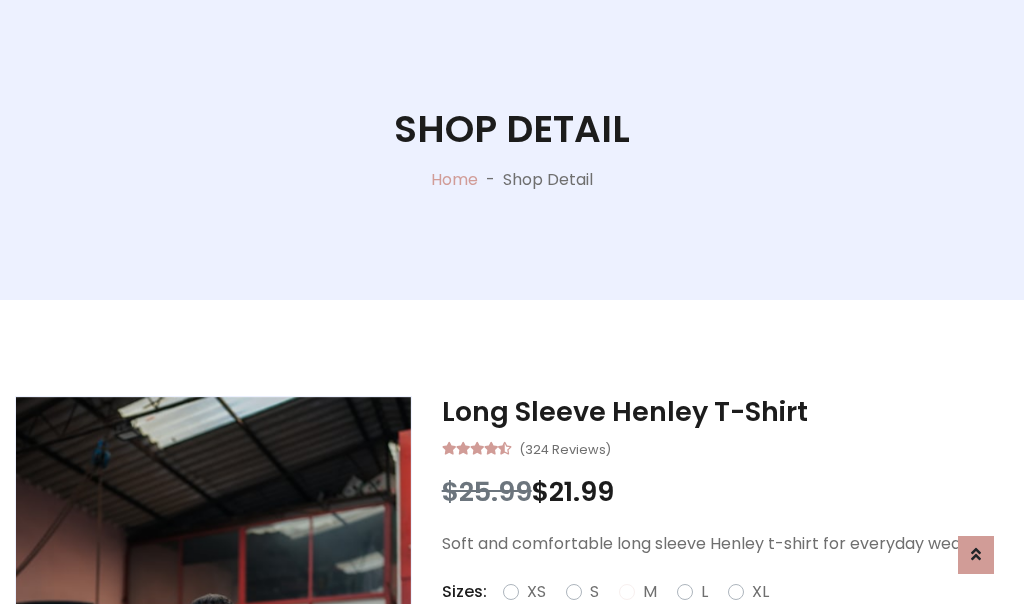scroll, scrollTop: 206, scrollLeft: 0, axis: vertical 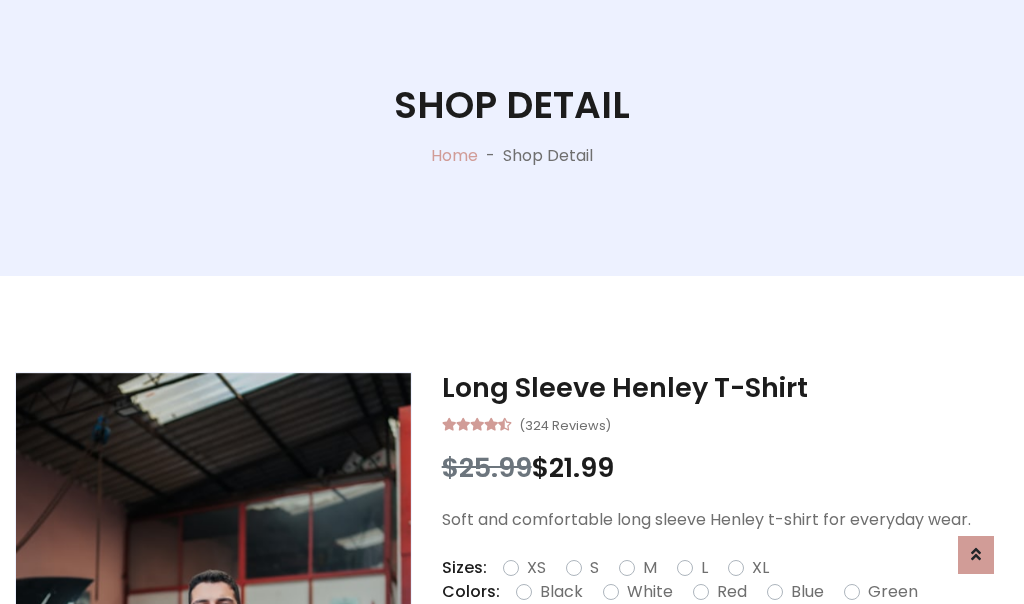 click on "Red" at bounding box center (732, 592) 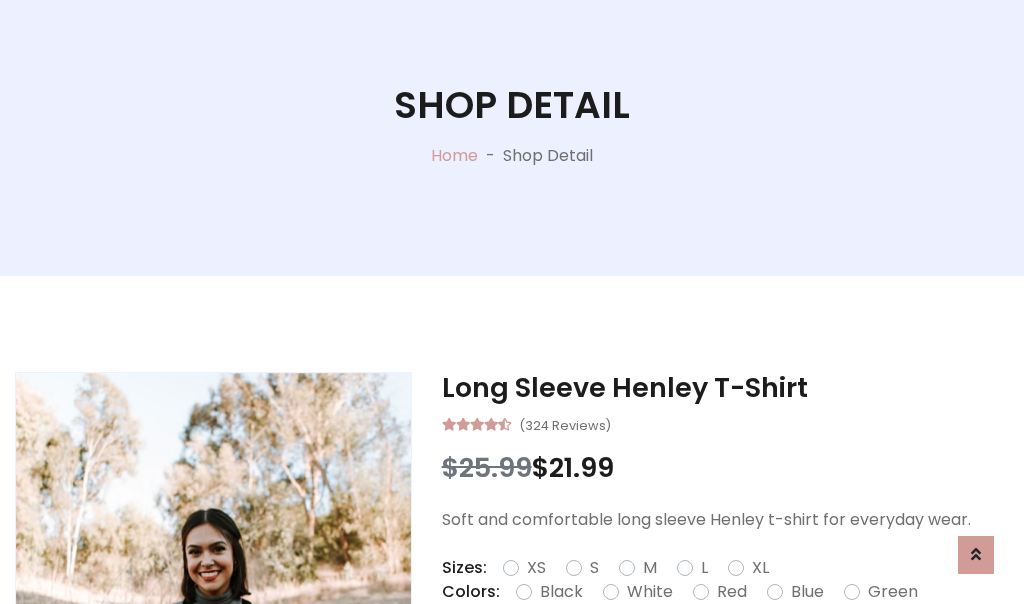 click on "Add To Cart" at bounding box center [663, 655] 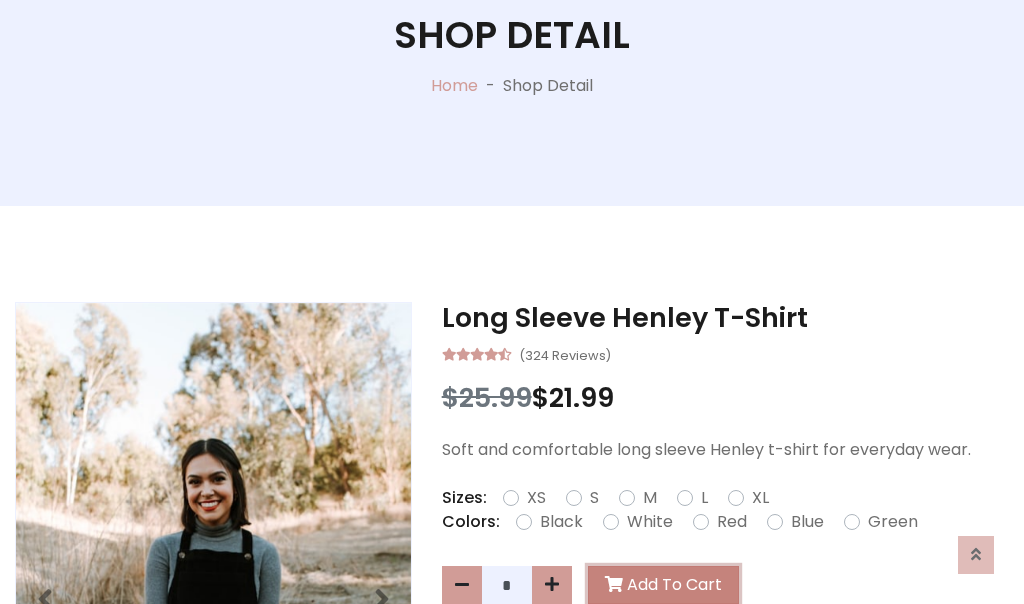 scroll, scrollTop: 0, scrollLeft: 0, axis: both 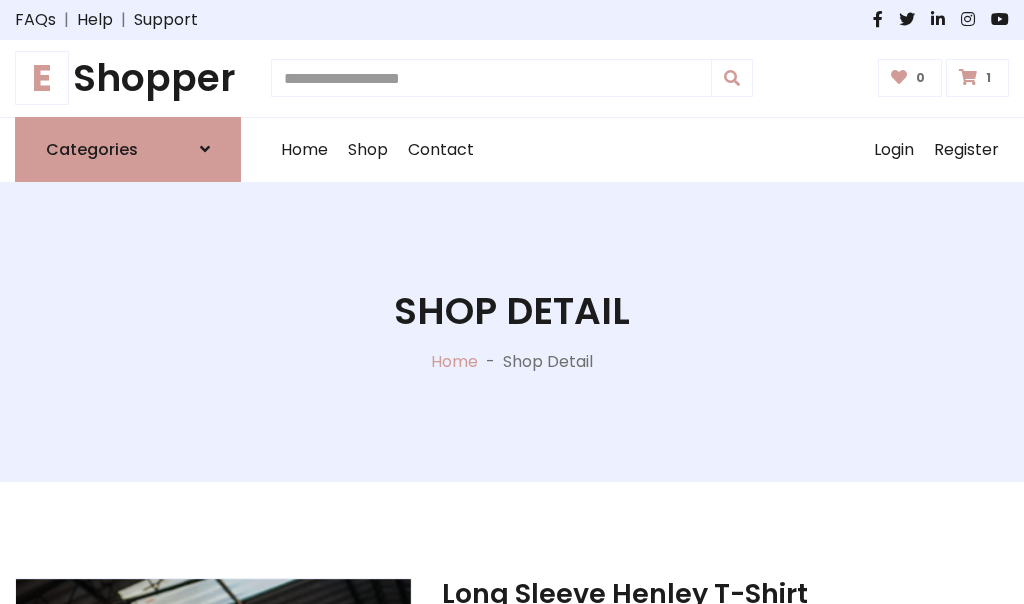click at bounding box center [968, 77] 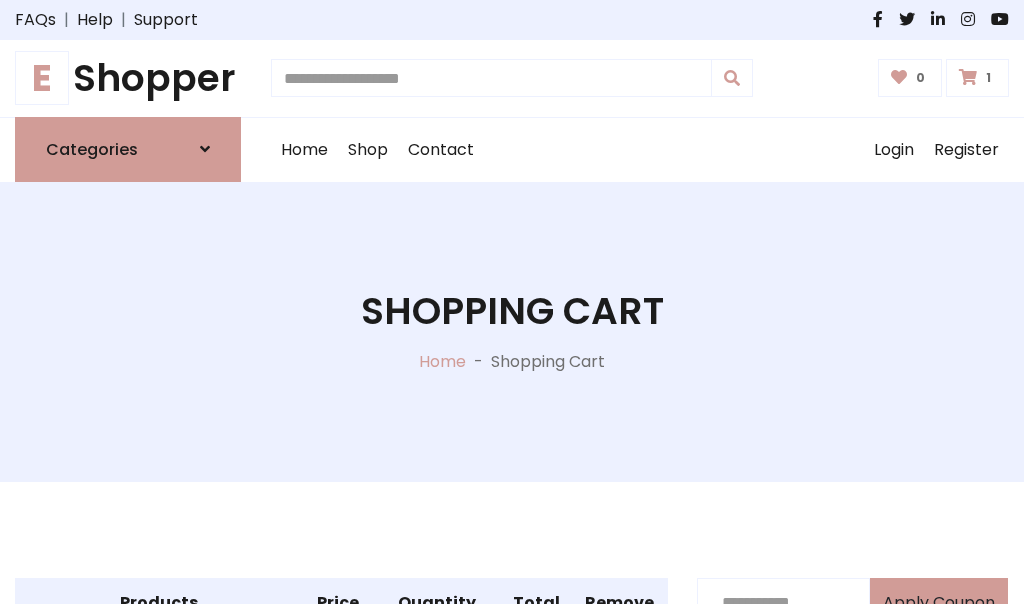 scroll, scrollTop: 474, scrollLeft: 0, axis: vertical 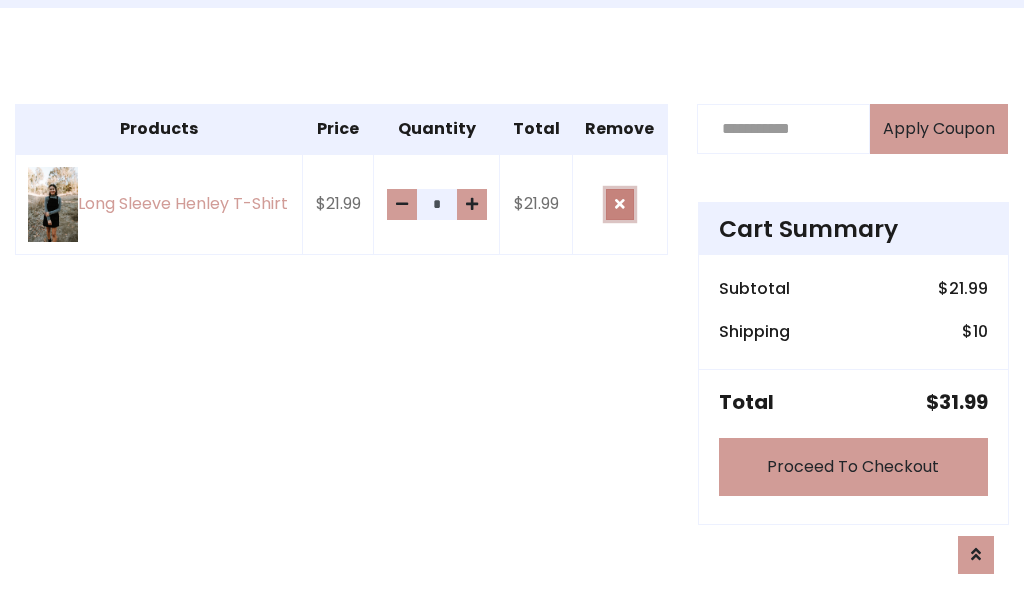 click at bounding box center [620, 204] 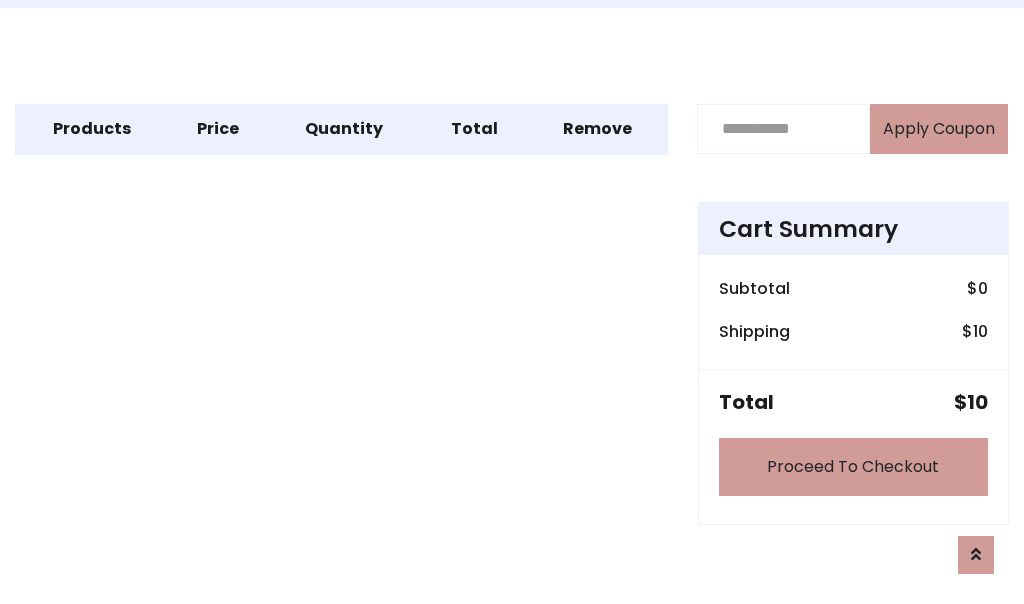 scroll, scrollTop: 247, scrollLeft: 0, axis: vertical 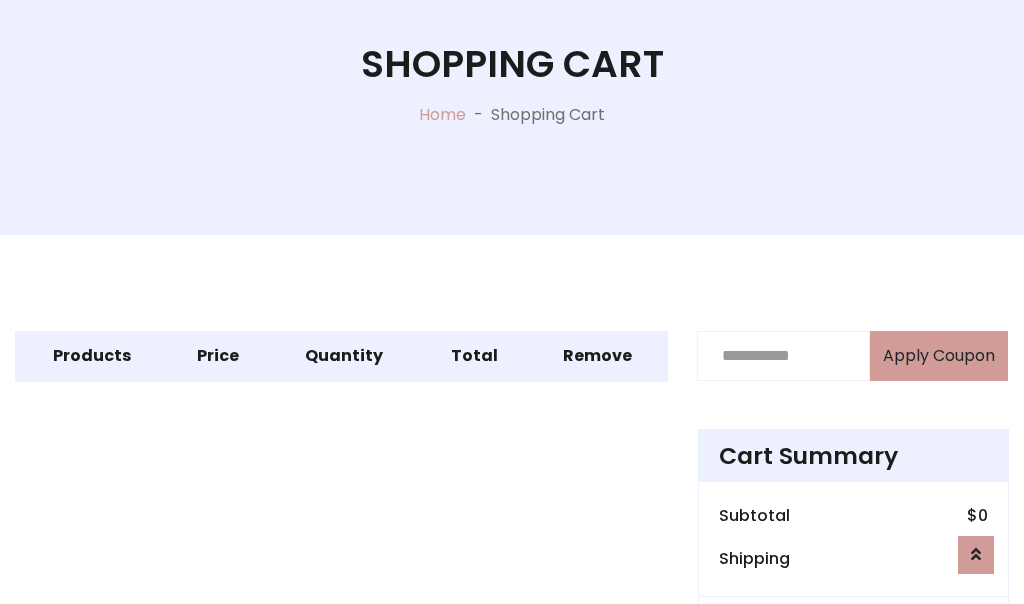 click on "Proceed To Checkout" at bounding box center [853, 694] 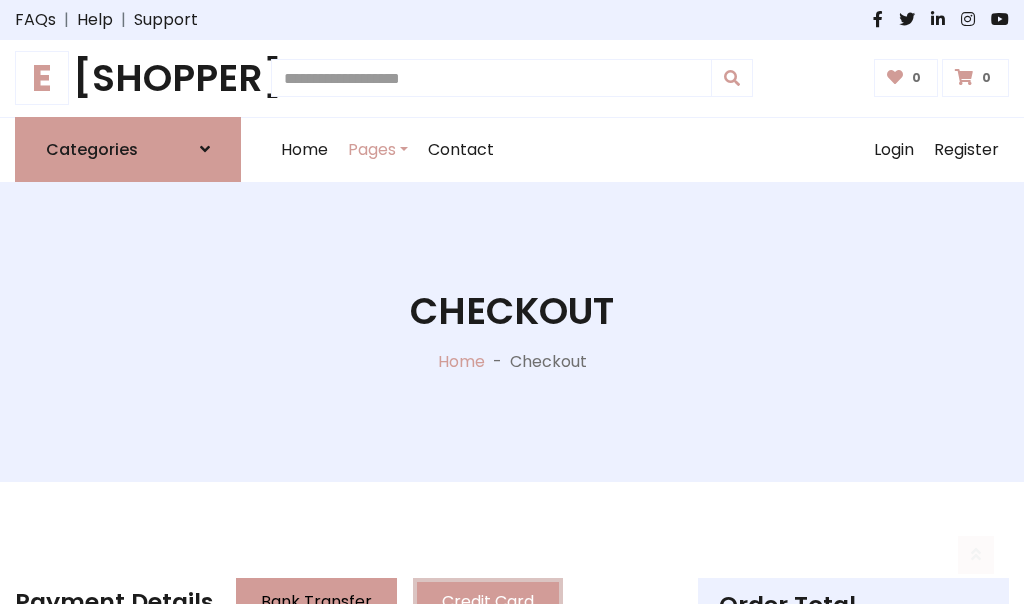 scroll, scrollTop: 137, scrollLeft: 0, axis: vertical 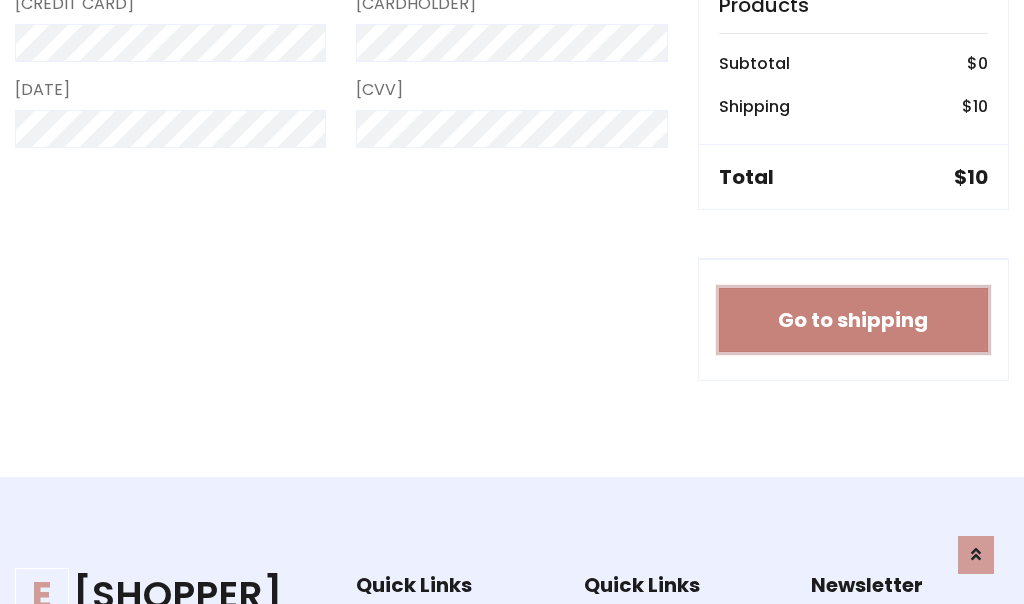 click on "Go to shipping" at bounding box center (853, 320) 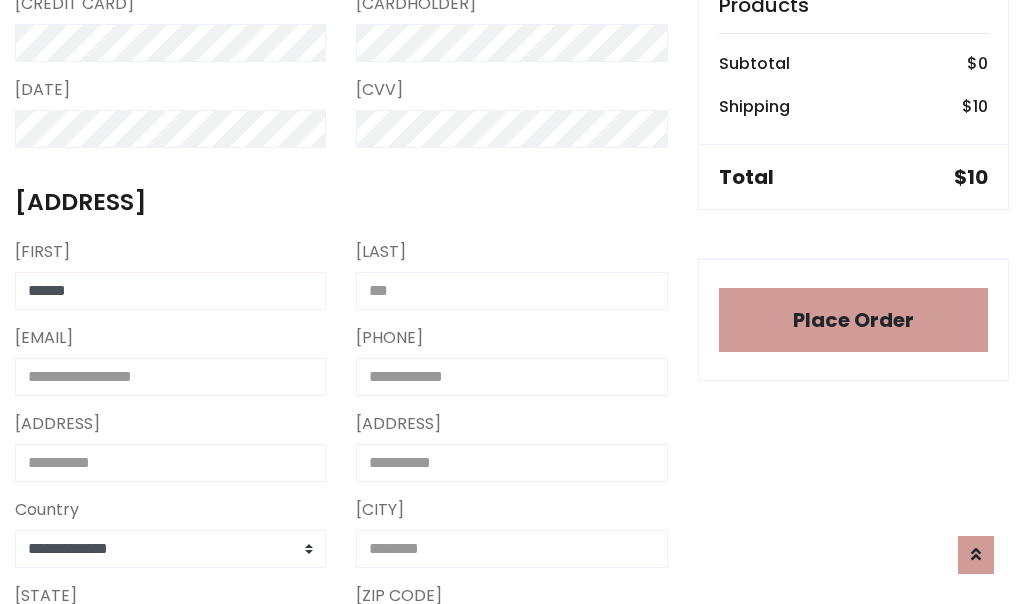 type on "******" 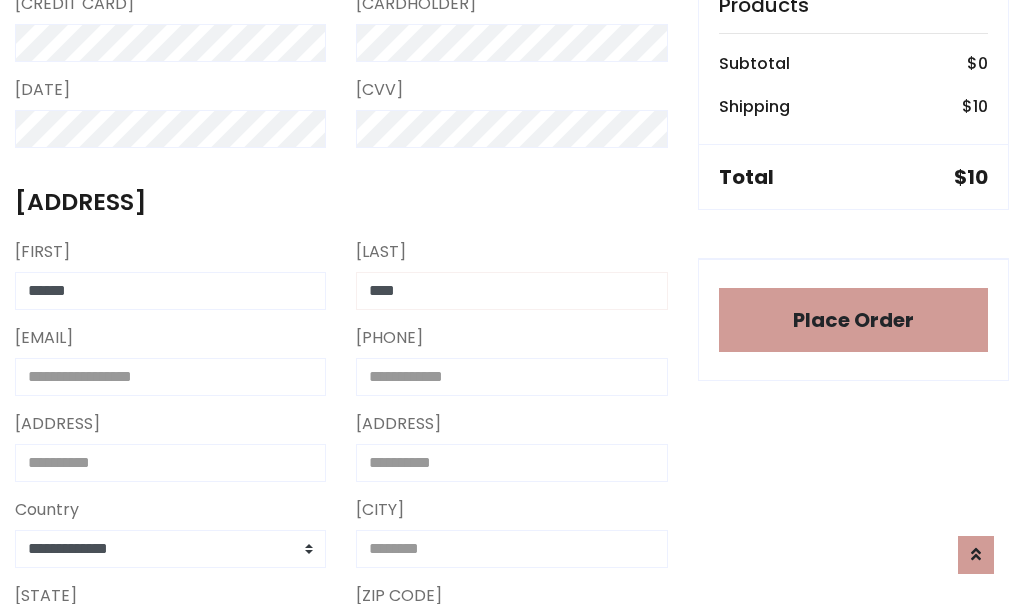 type on "****" 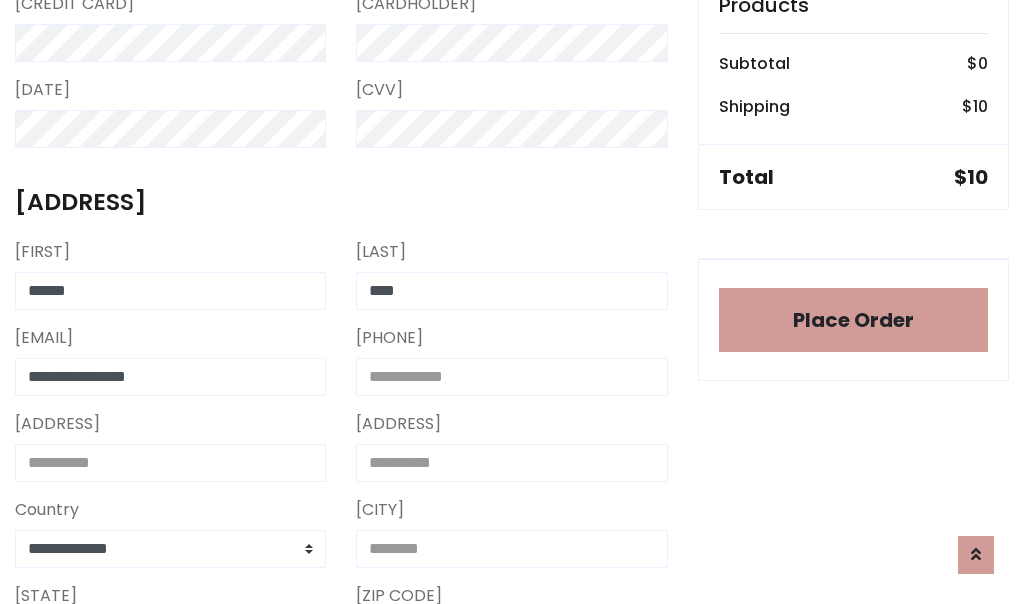 type on "**********" 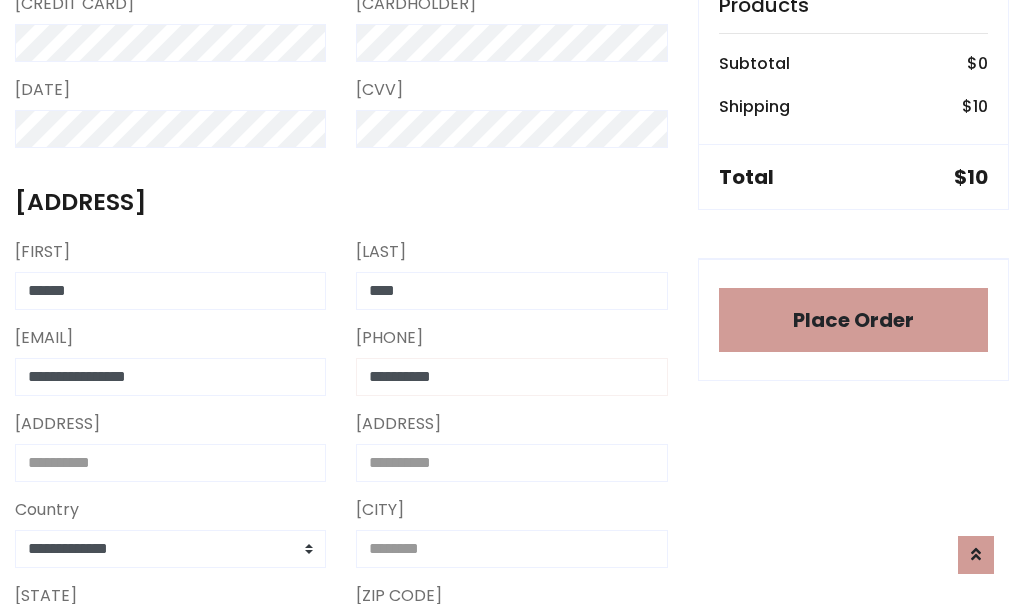 type on "**********" 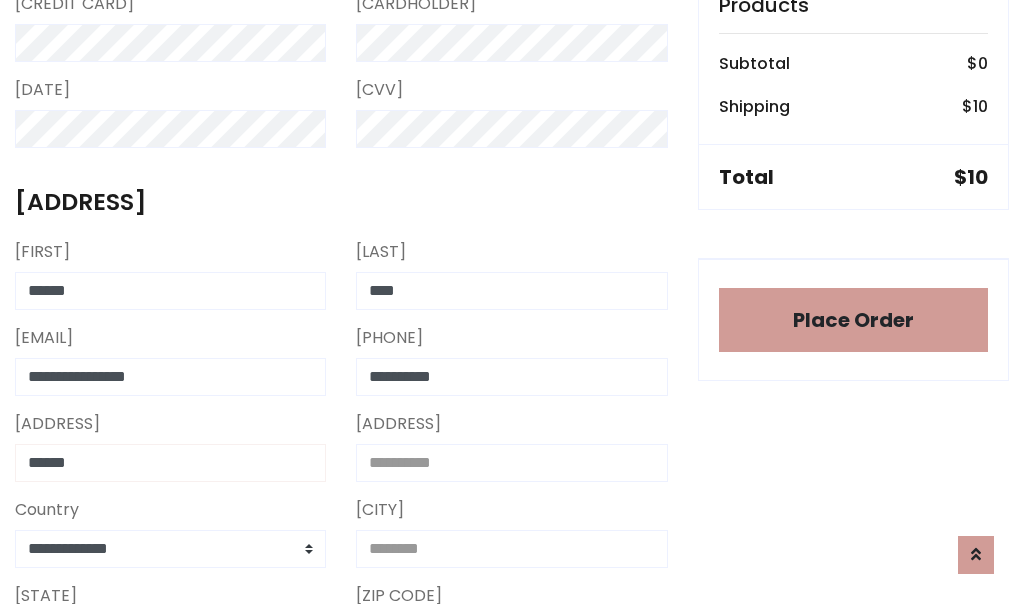 type on "******" 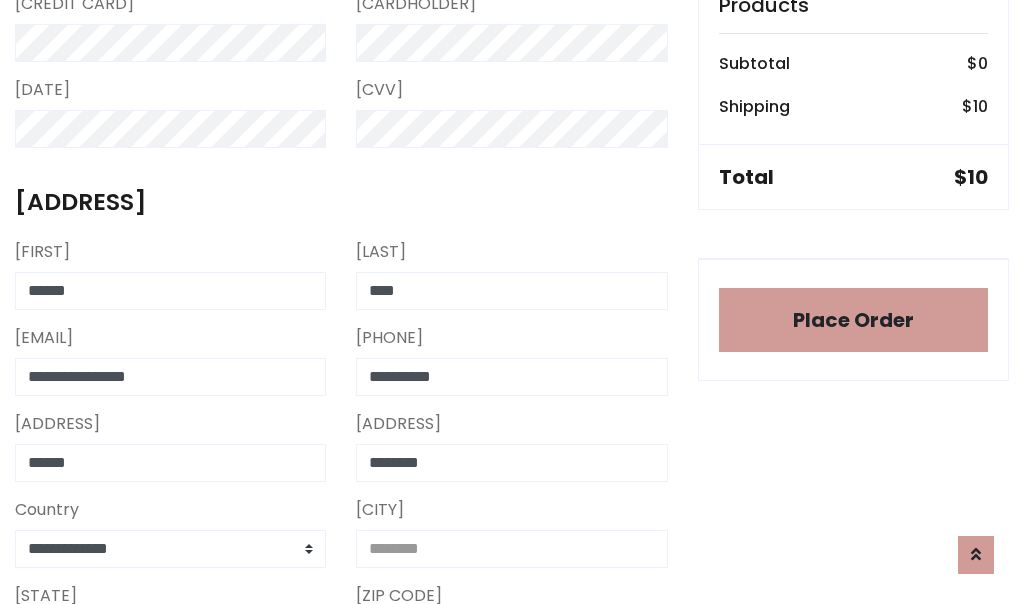 type on "********" 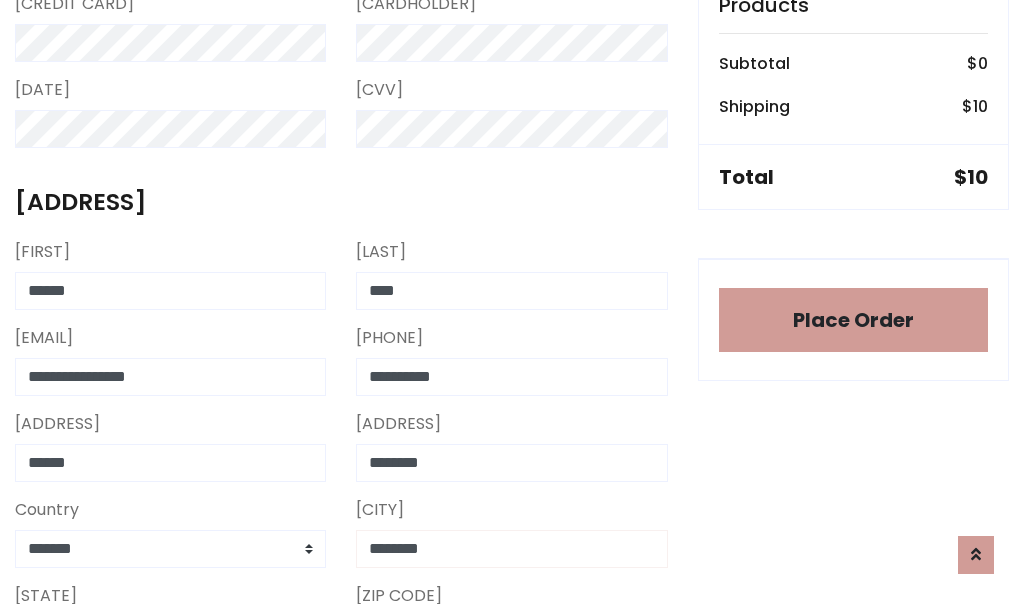 type on "********" 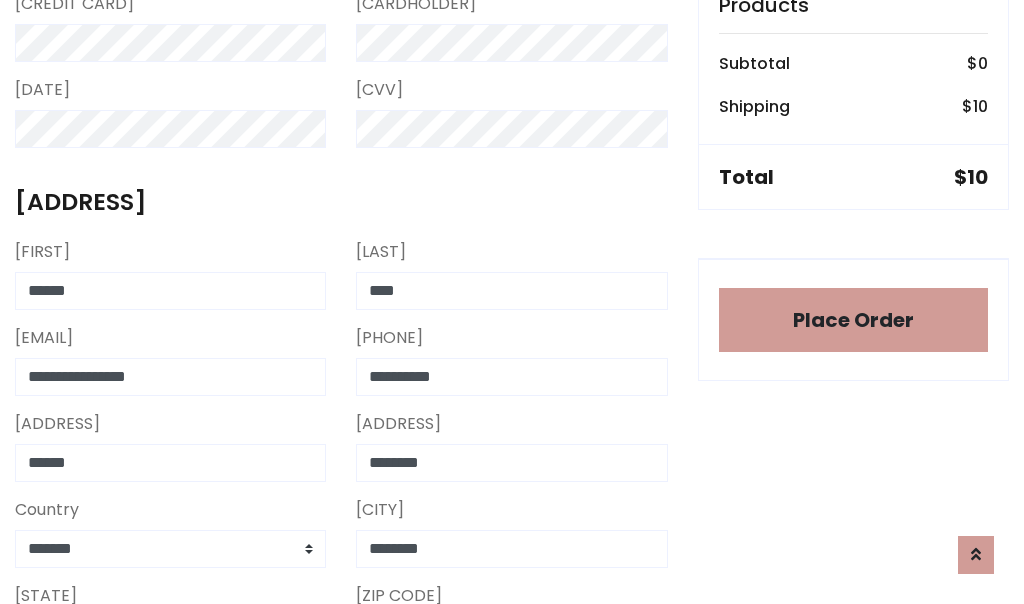 scroll, scrollTop: 991, scrollLeft: 0, axis: vertical 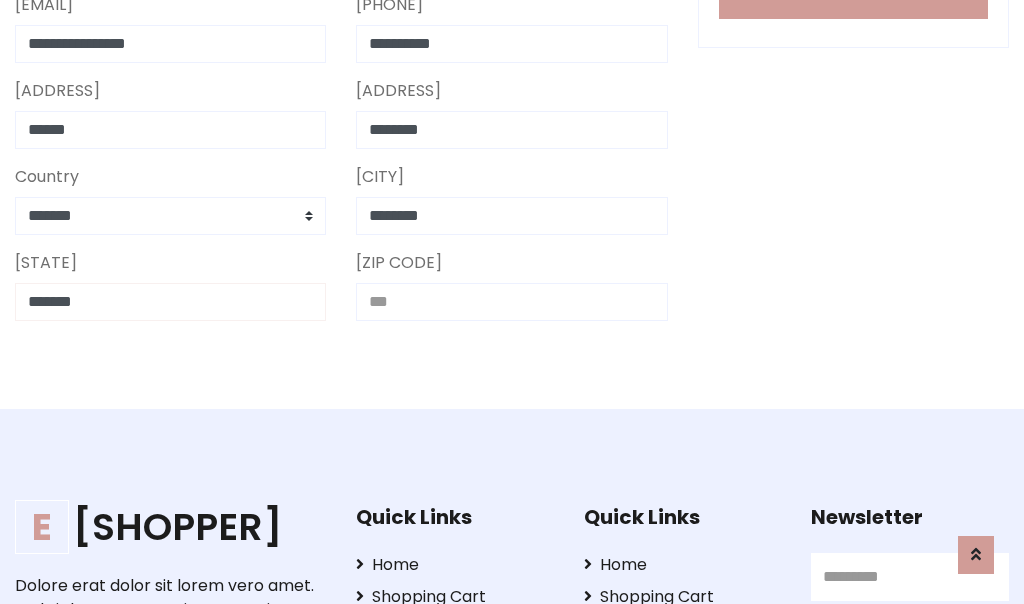 type on "*******" 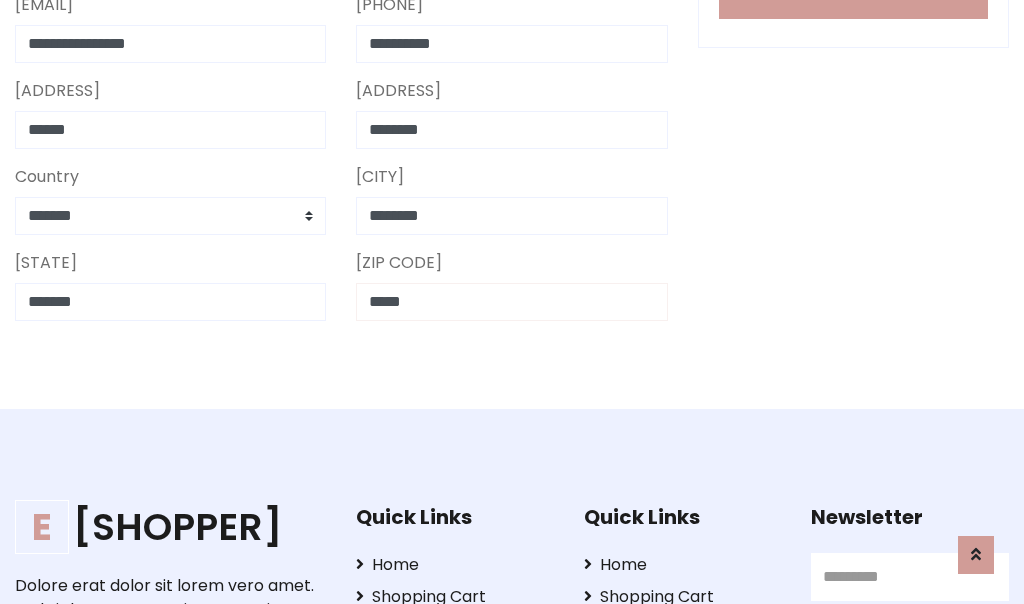 scroll, scrollTop: 403, scrollLeft: 0, axis: vertical 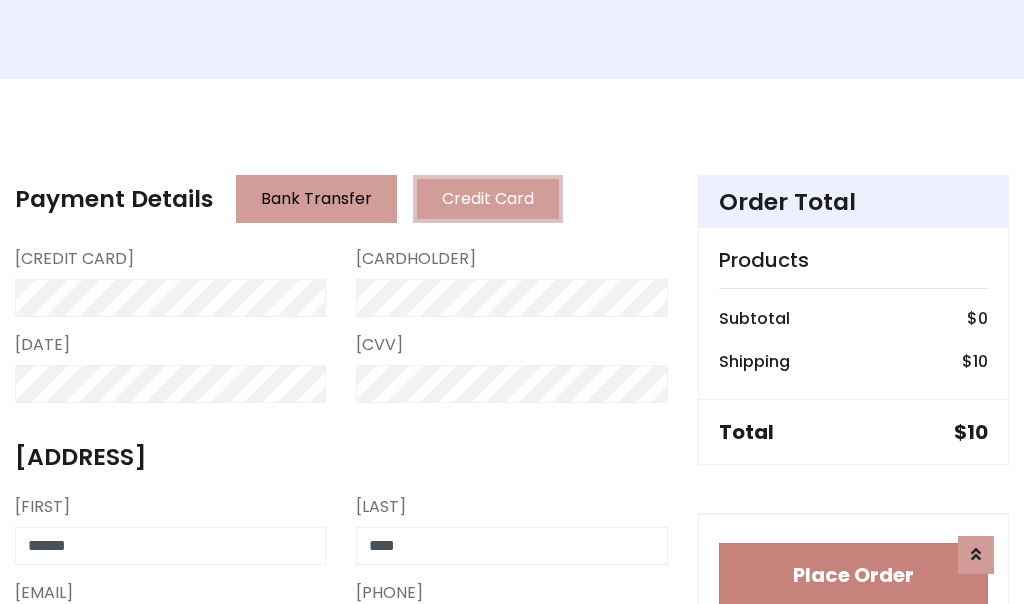 type on "*****" 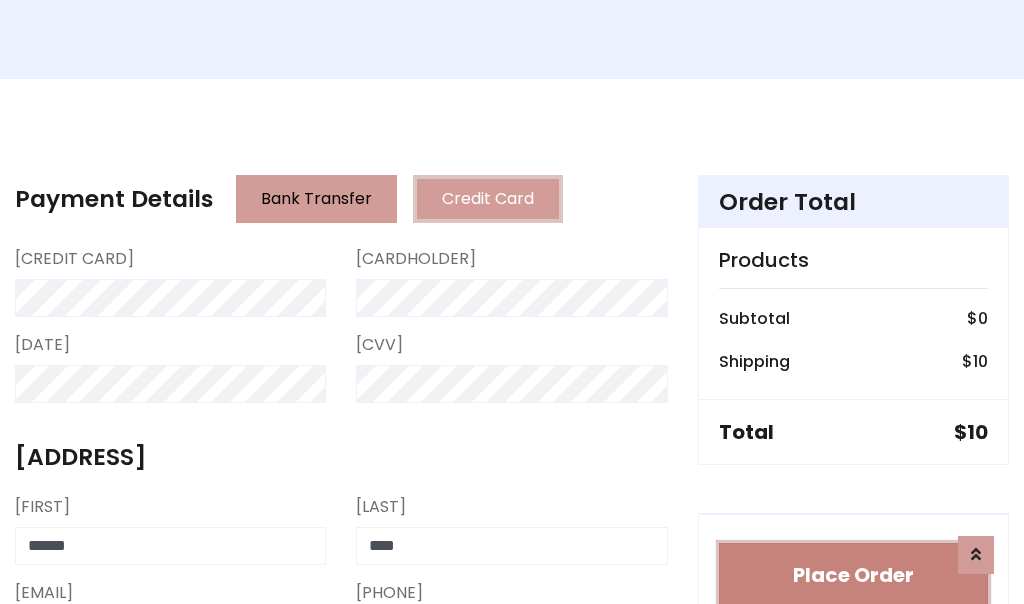 click on "Place Order" at bounding box center (853, 575) 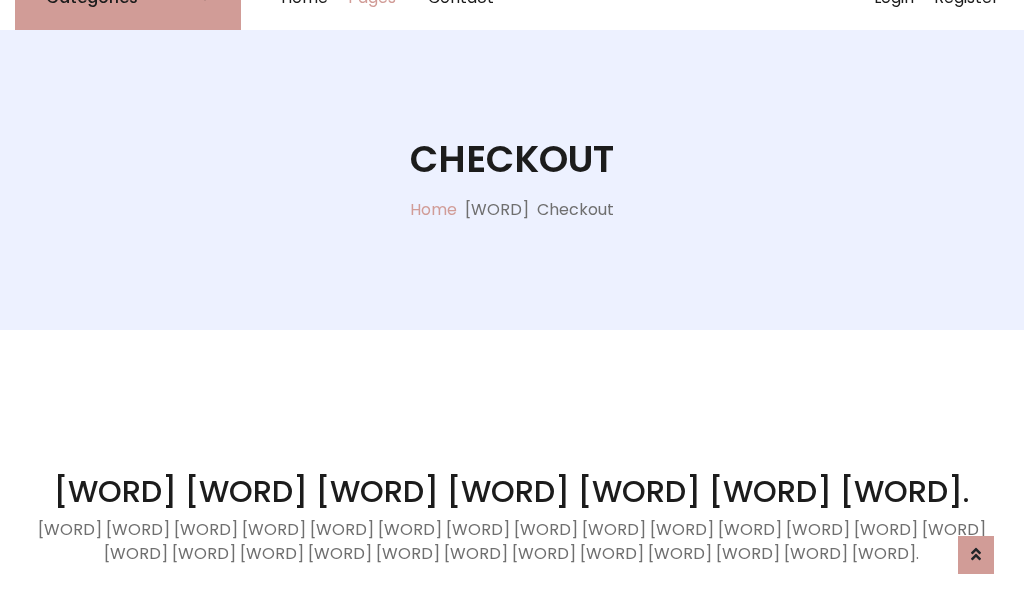 scroll, scrollTop: 0, scrollLeft: 0, axis: both 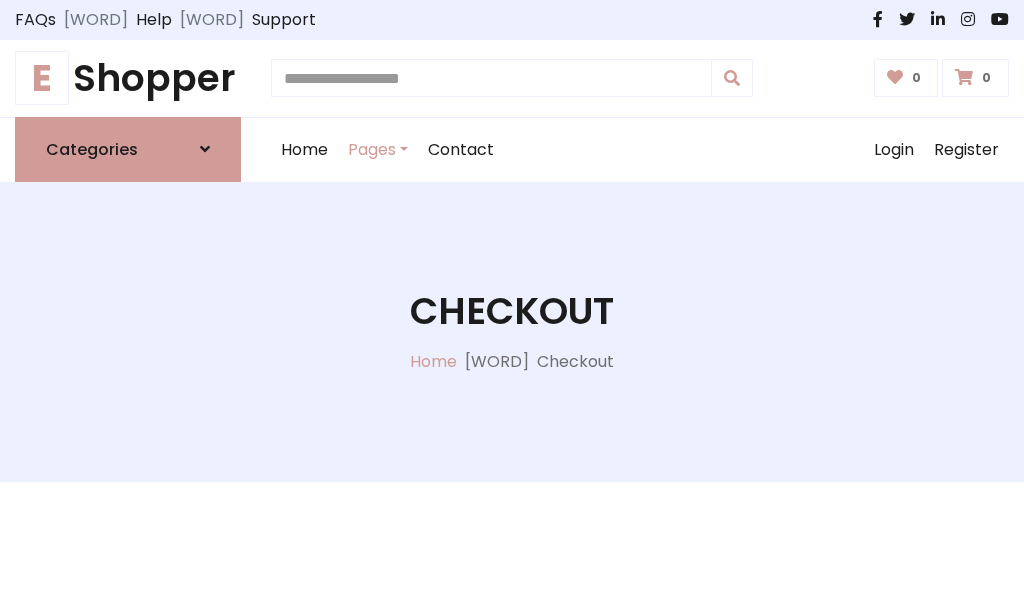 click on "E Shopper" at bounding box center [128, 78] 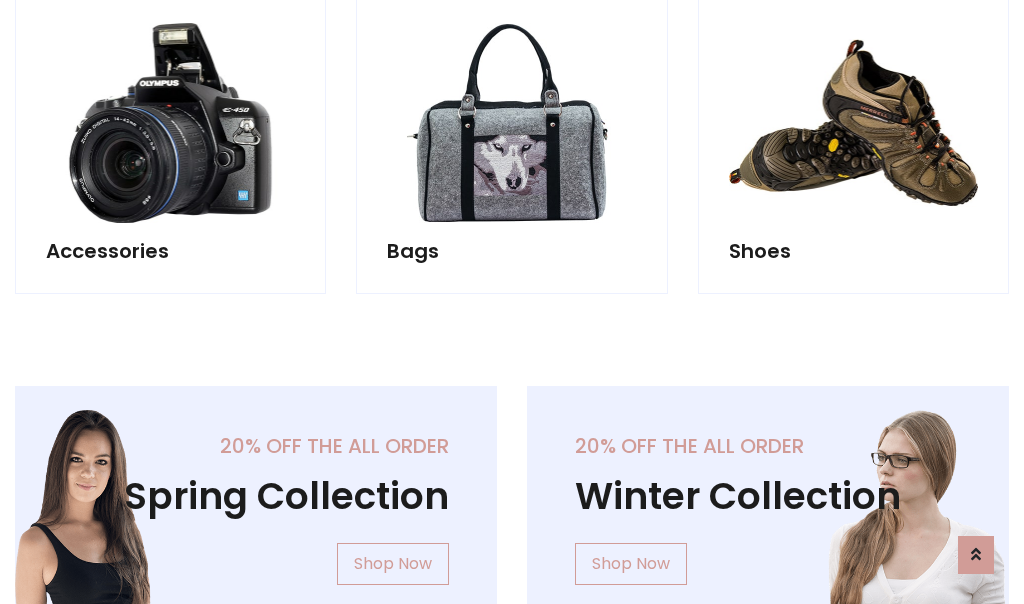 scroll, scrollTop: 770, scrollLeft: 0, axis: vertical 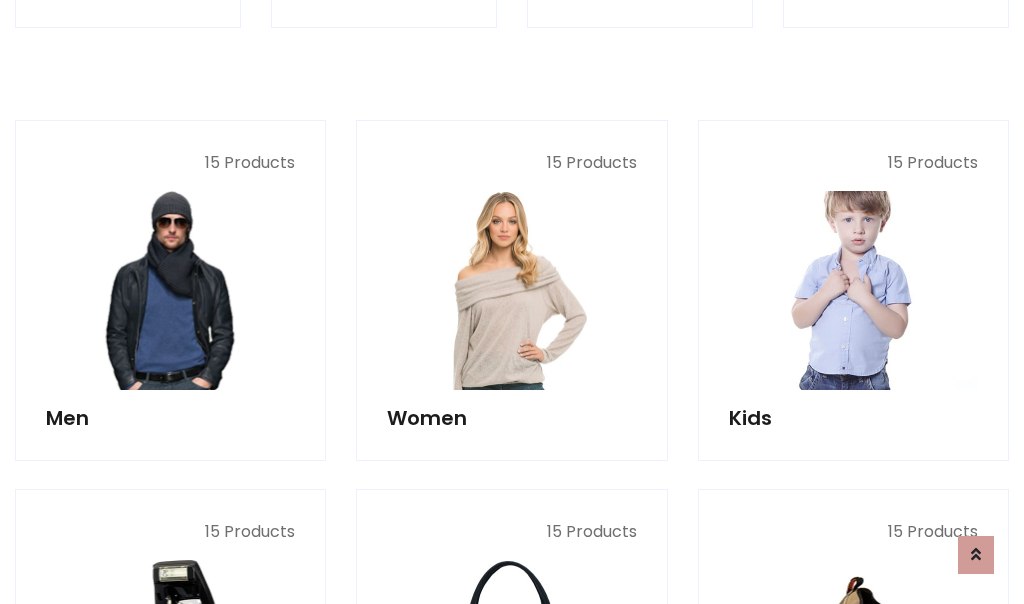 click at bounding box center [853, 290] 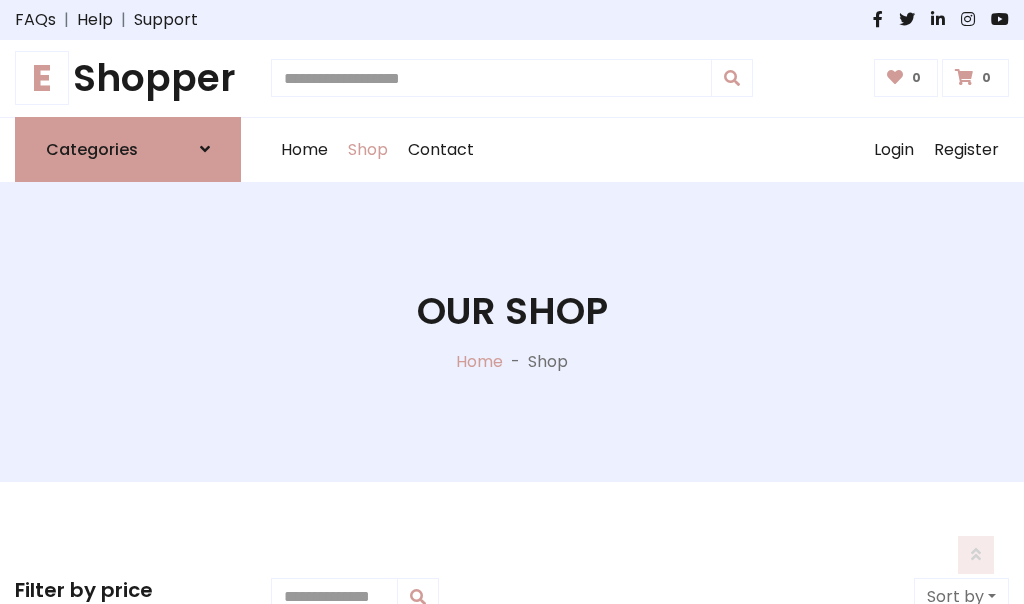 scroll, scrollTop: 549, scrollLeft: 0, axis: vertical 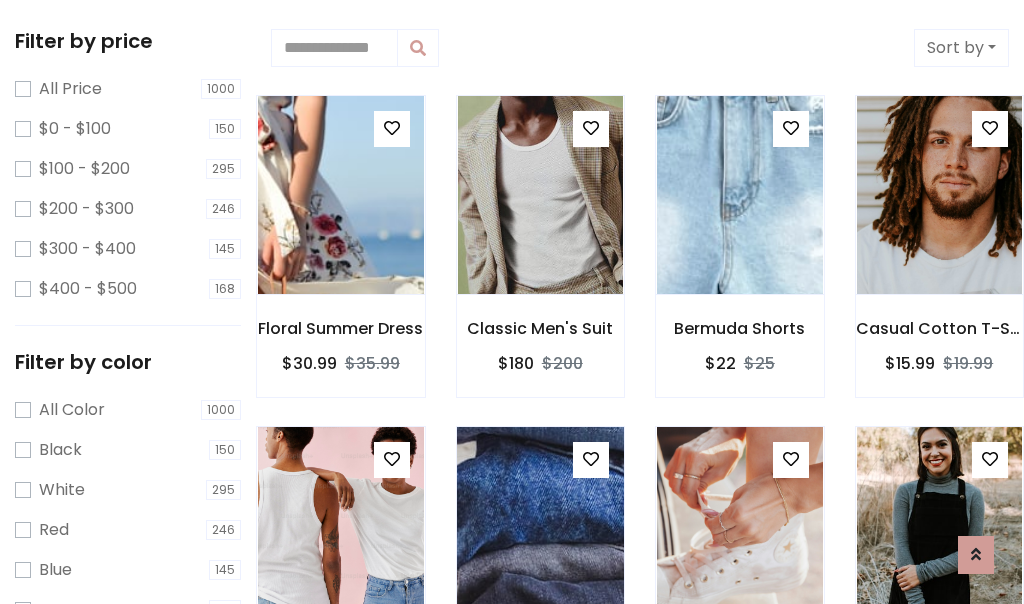 click at bounding box center [392, 128] 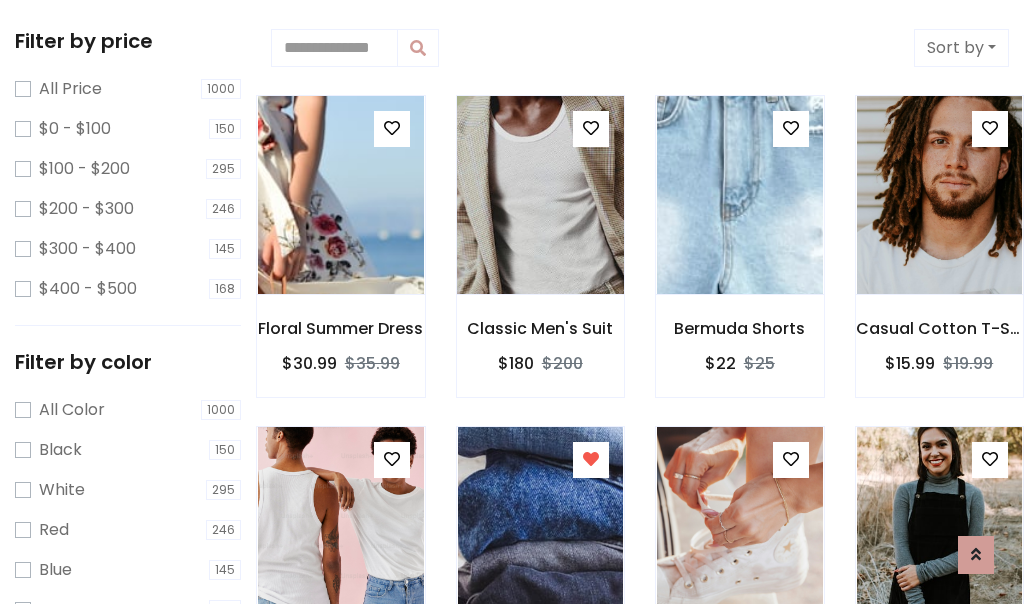 click at bounding box center (540, 195) 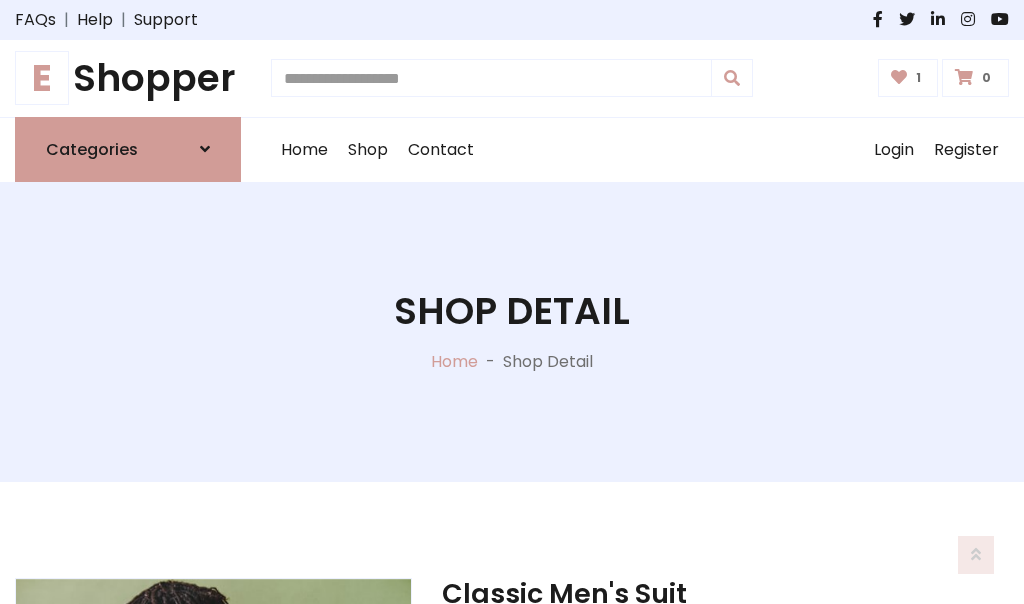 scroll, scrollTop: 262, scrollLeft: 0, axis: vertical 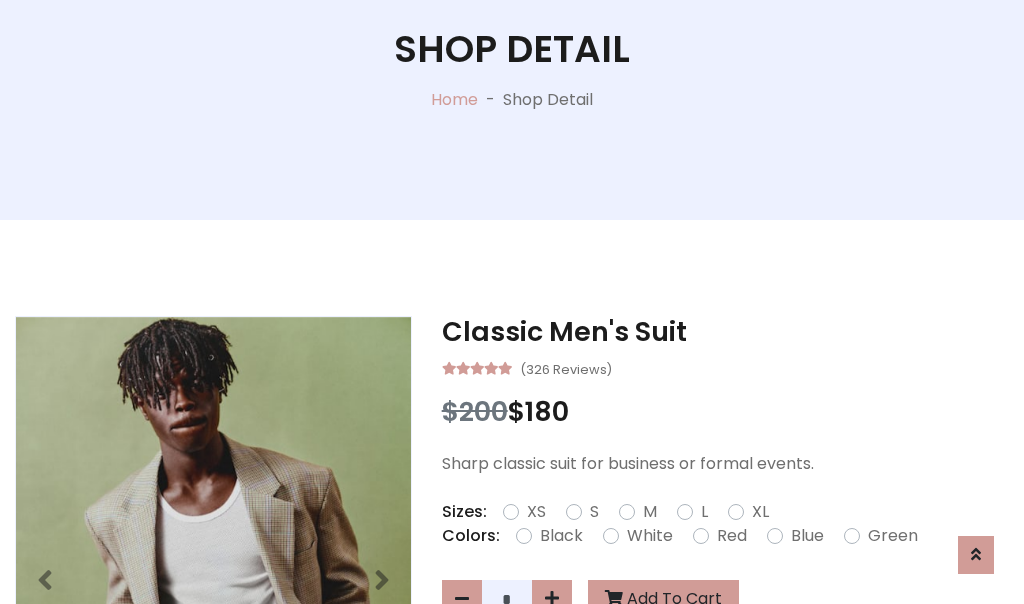 click on "••" at bounding box center (742, 512) 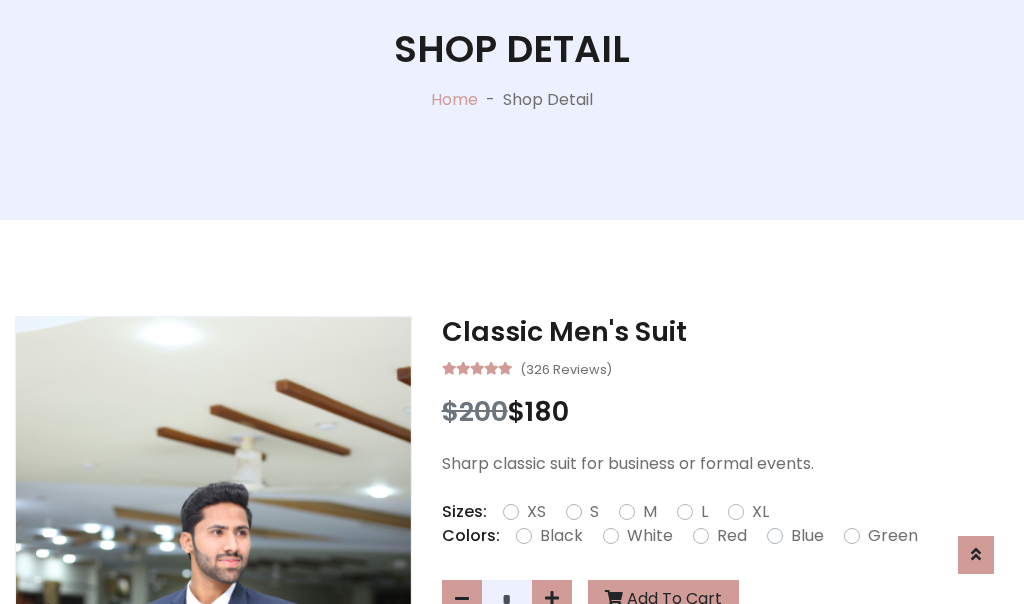 click on "•••••" at bounding box center (553, 536) 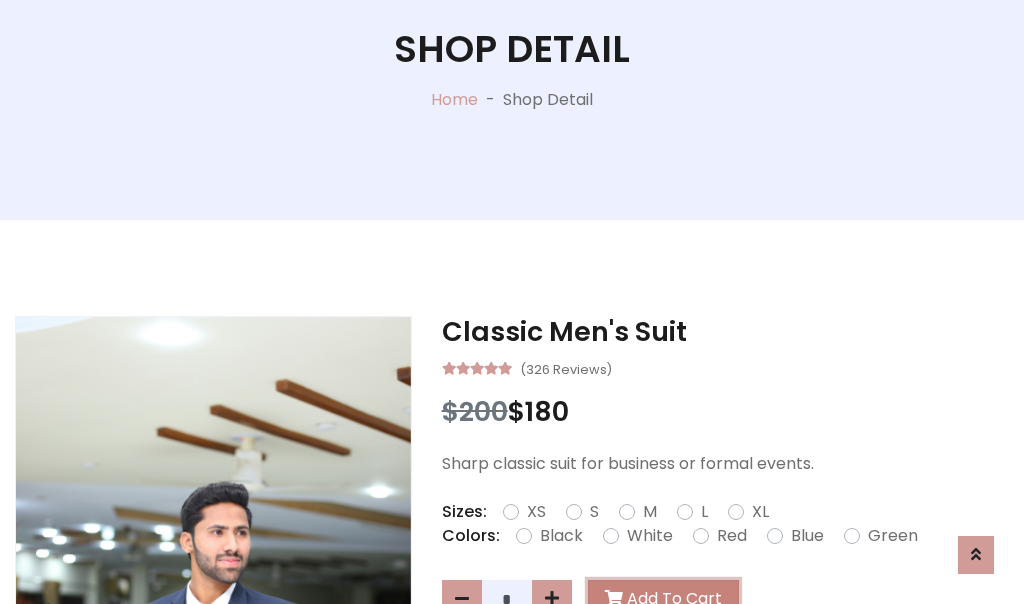 click on "••• •• ••••" at bounding box center (647, 599) 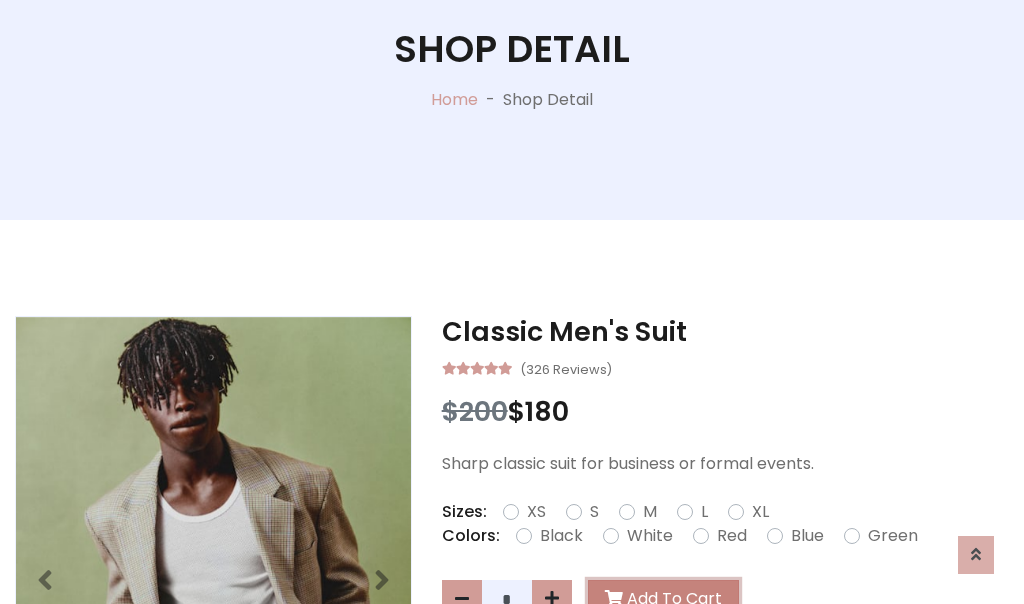 scroll, scrollTop: 0, scrollLeft: 0, axis: both 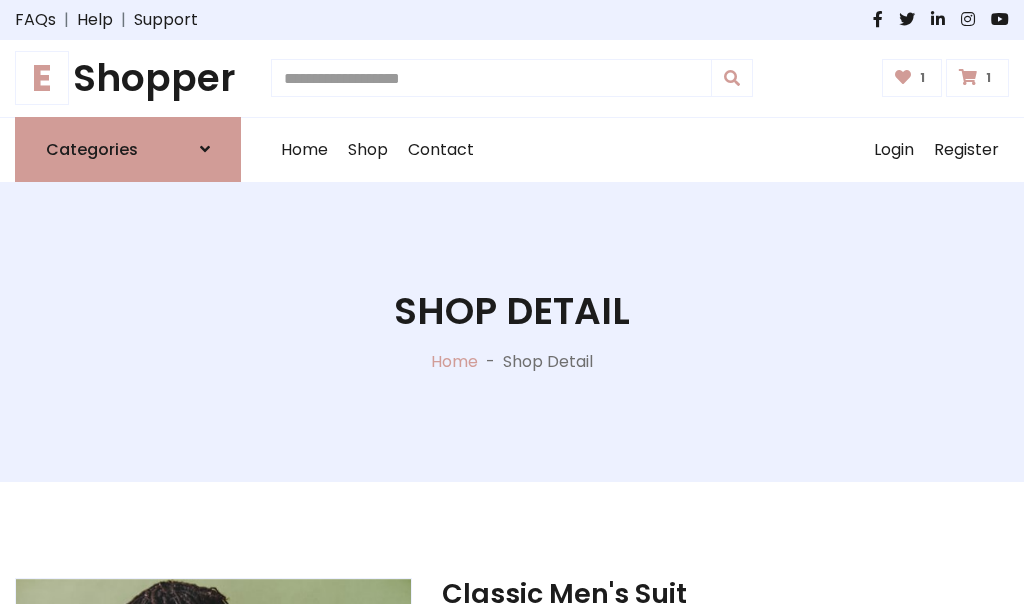 click at bounding box center (967, 77) 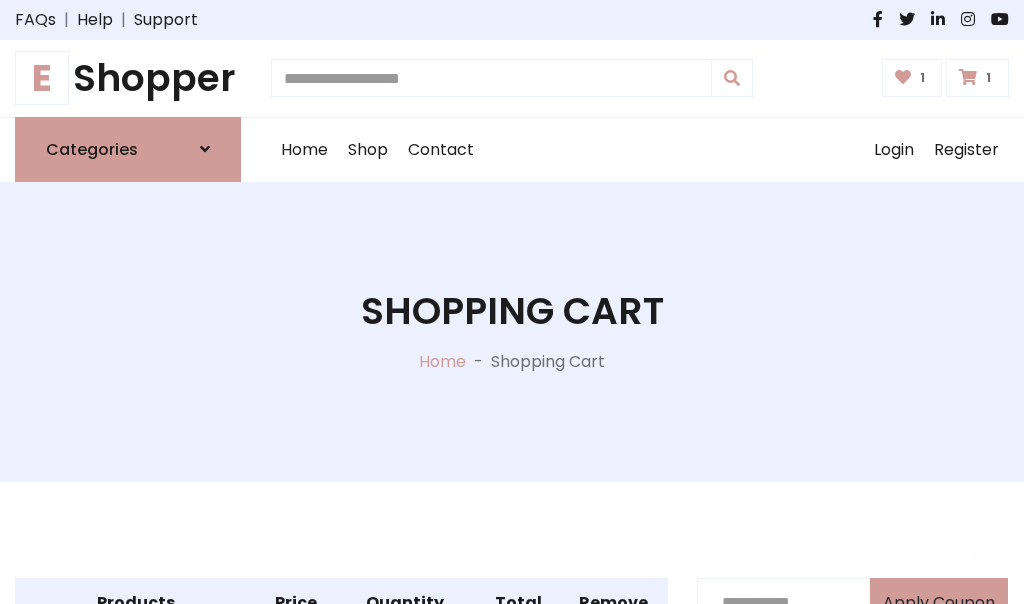 scroll, scrollTop: 570, scrollLeft: 0, axis: vertical 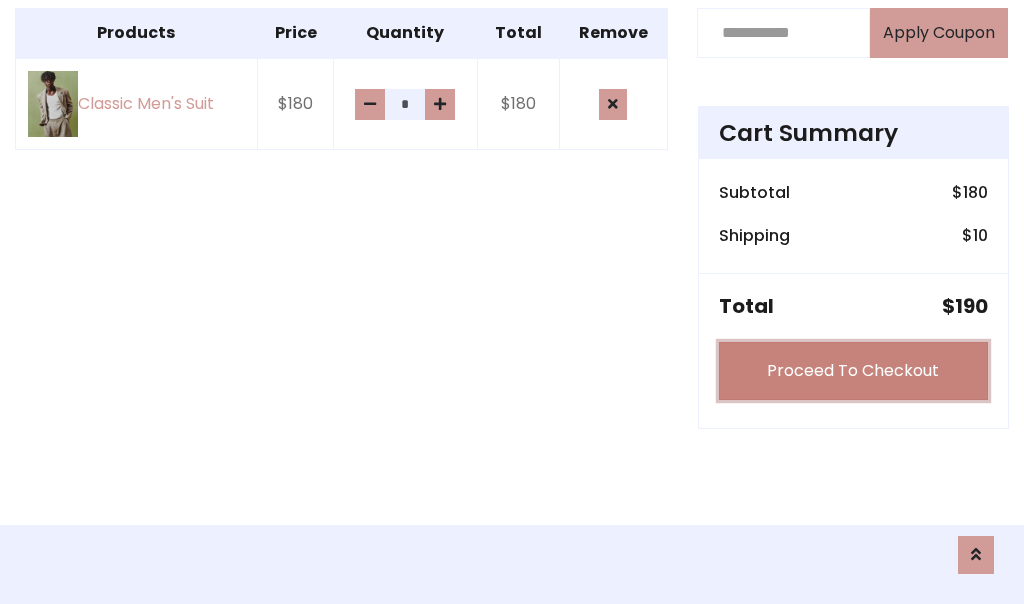 click on "Proceed To Checkout" at bounding box center [853, 371] 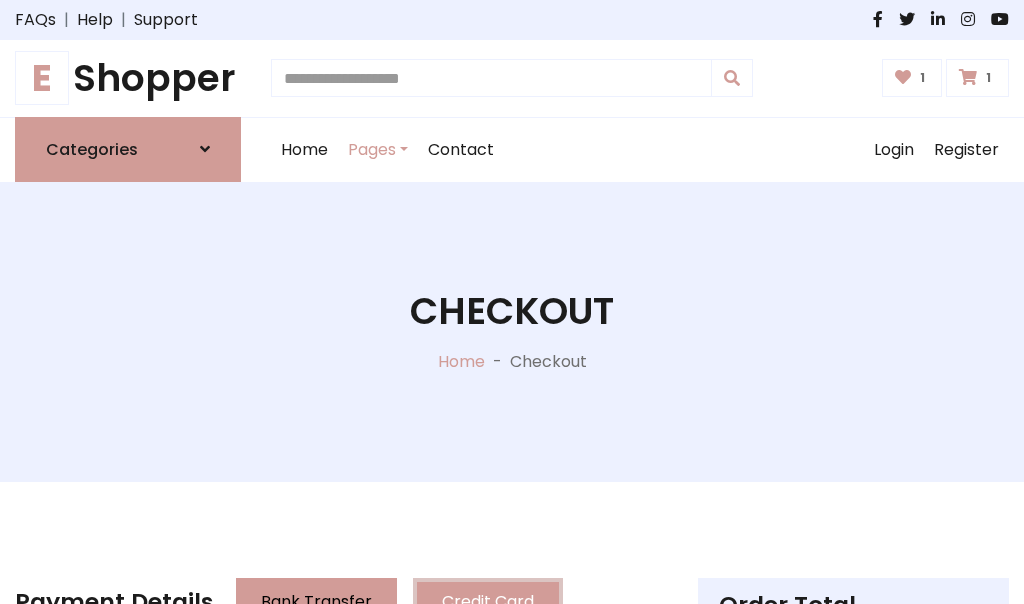 scroll, scrollTop: 201, scrollLeft: 0, axis: vertical 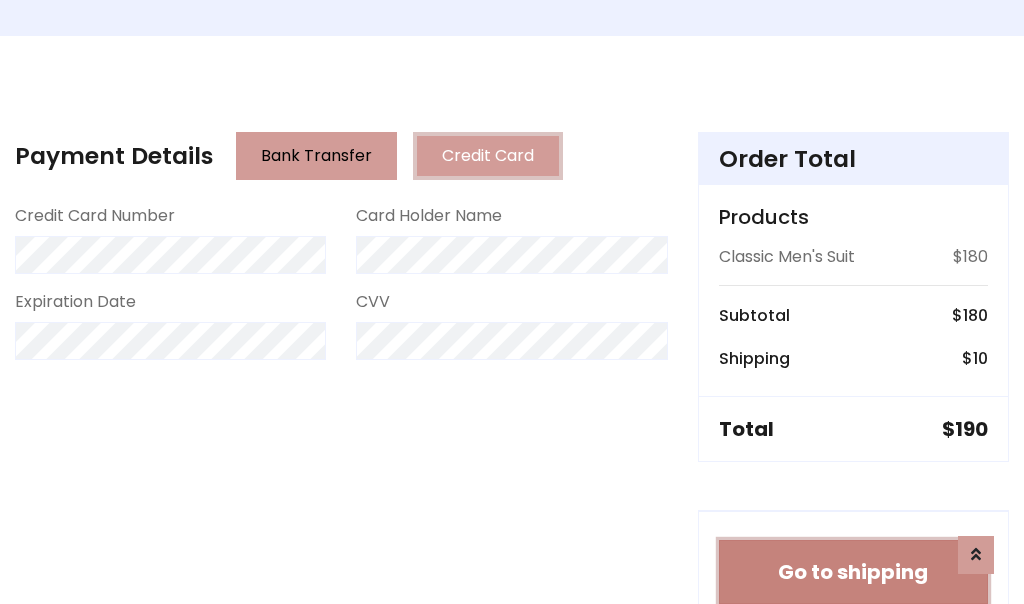 click on "Go to shipping" at bounding box center (853, 572) 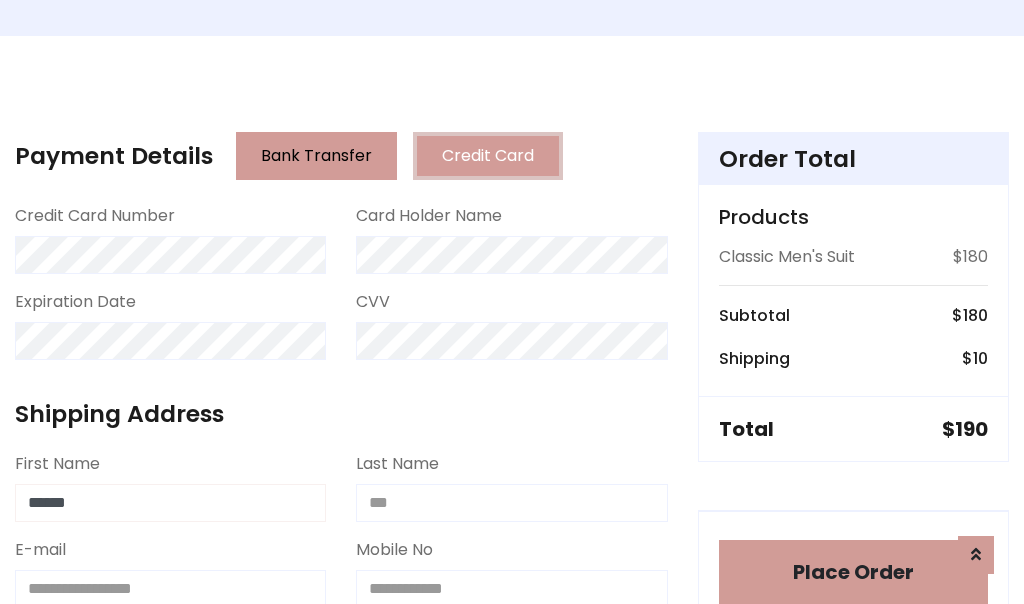 type on "******" 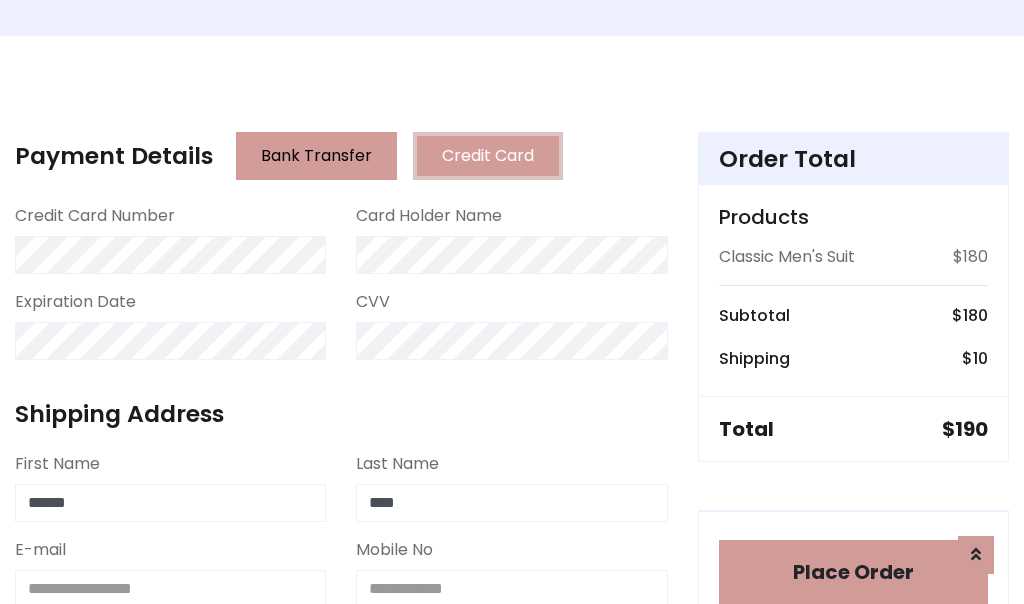 type on "****" 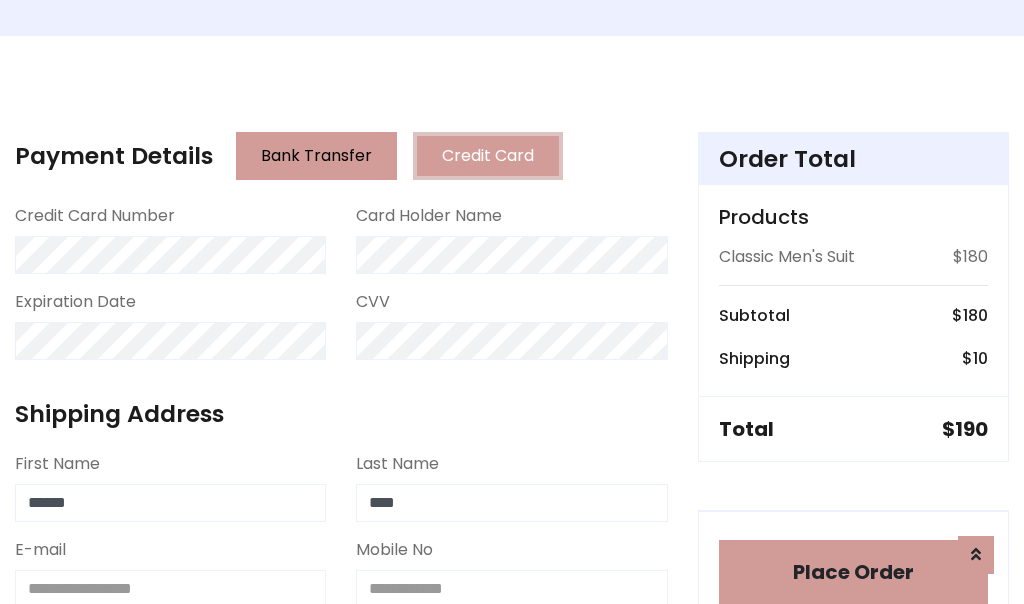 scroll, scrollTop: 450, scrollLeft: 0, axis: vertical 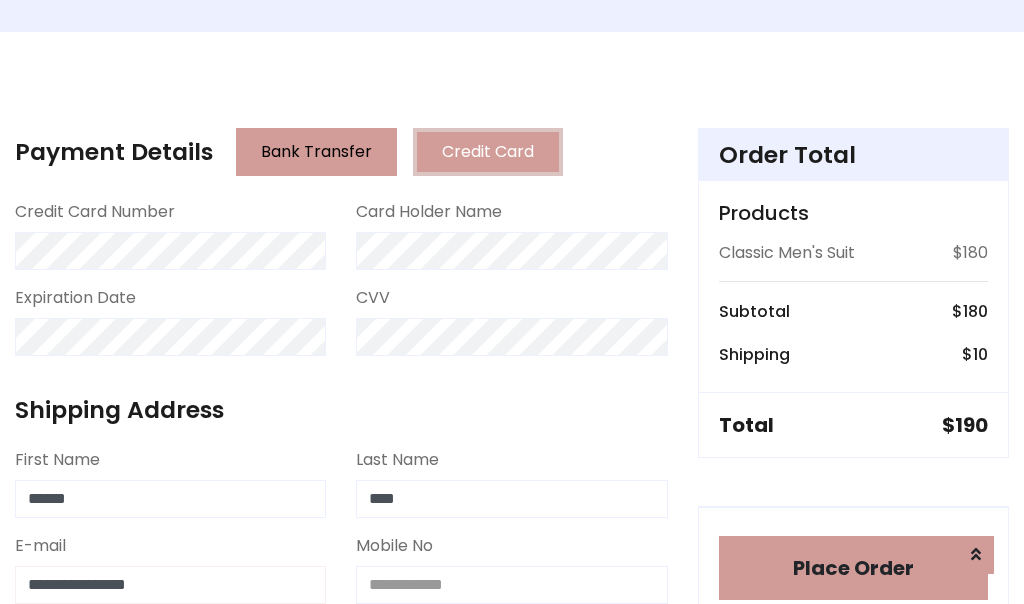 type on "**********" 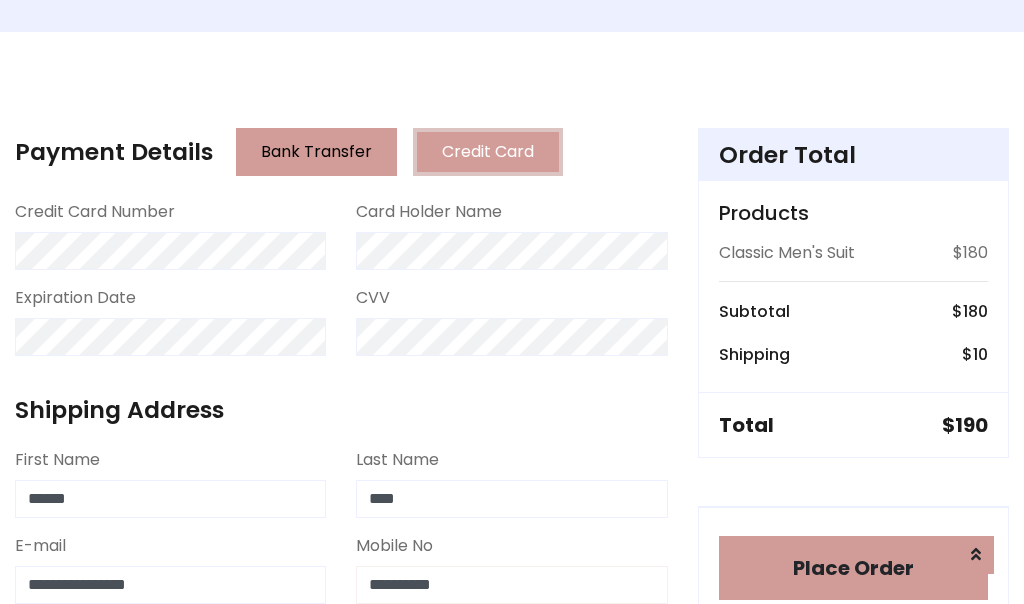 scroll, scrollTop: 573, scrollLeft: 0, axis: vertical 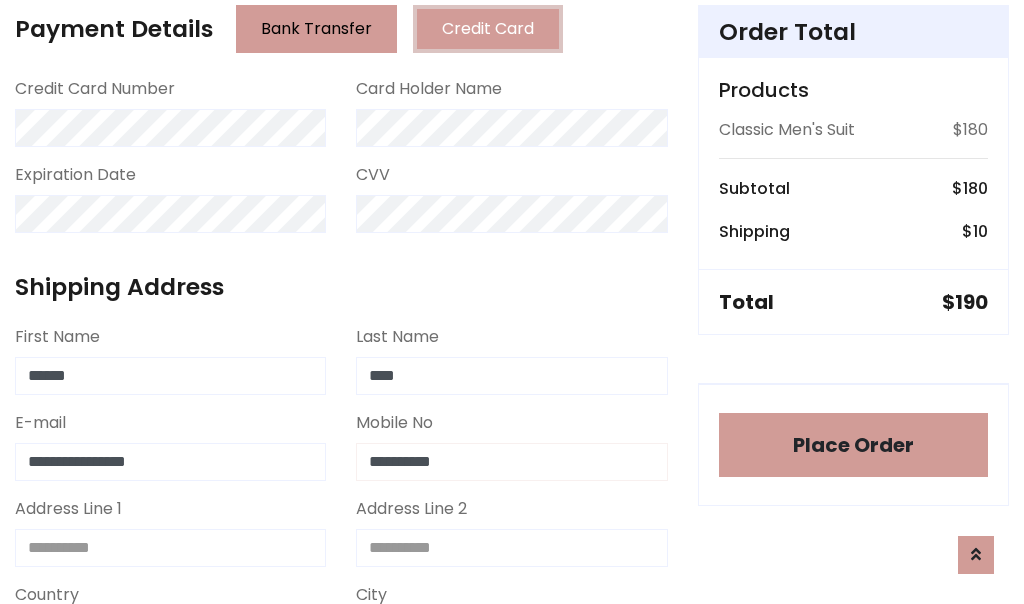 type on "**********" 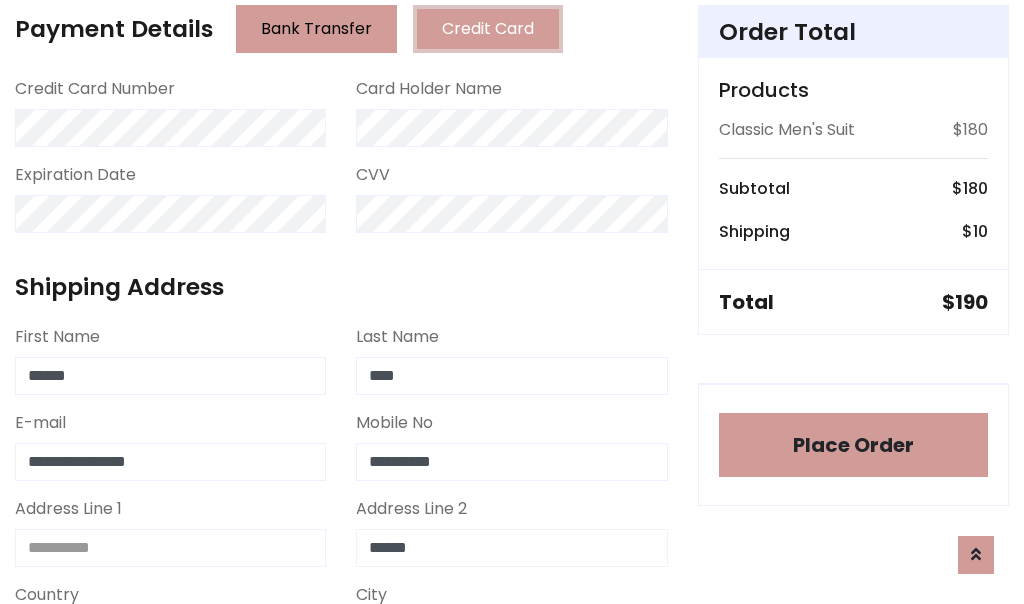 type on "******" 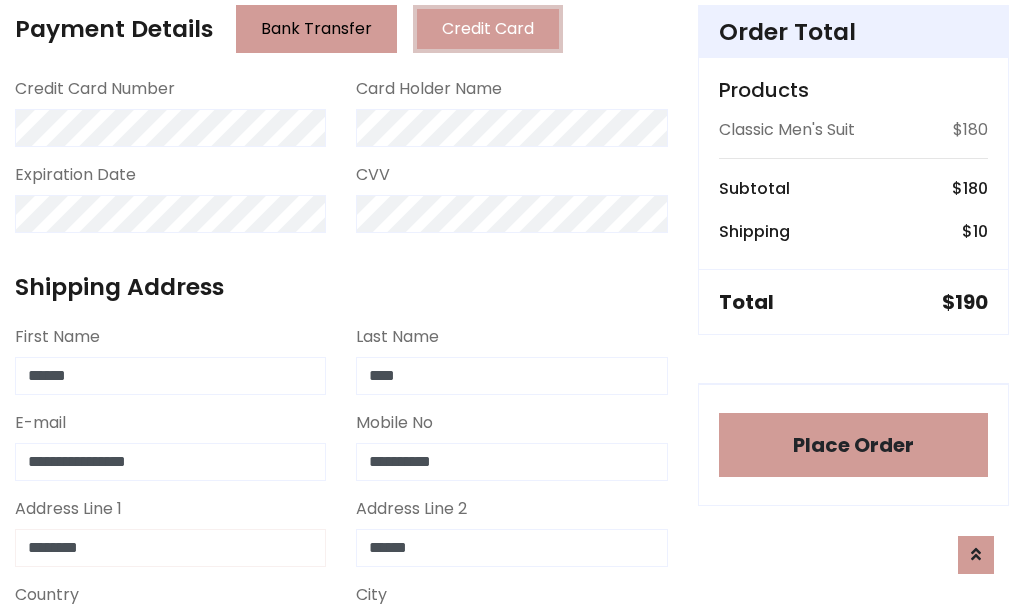 type on "********" 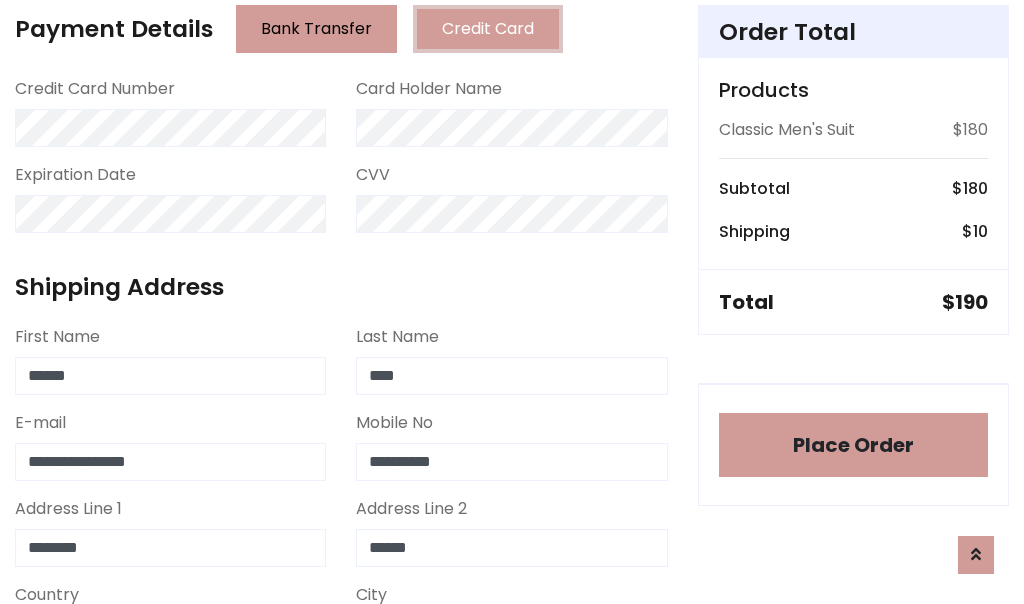 scroll, scrollTop: 905, scrollLeft: 0, axis: vertical 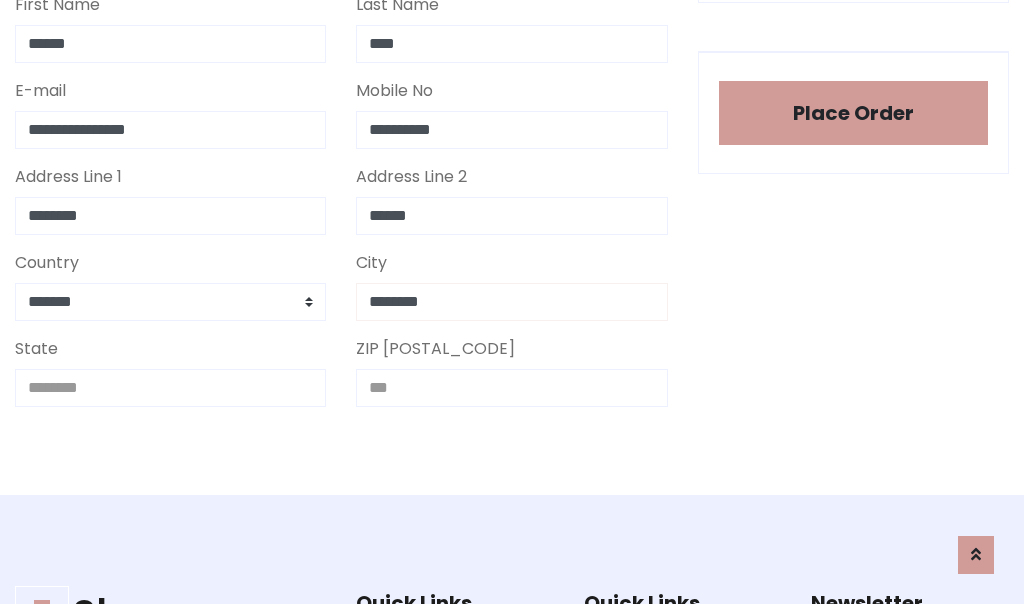 type on "********" 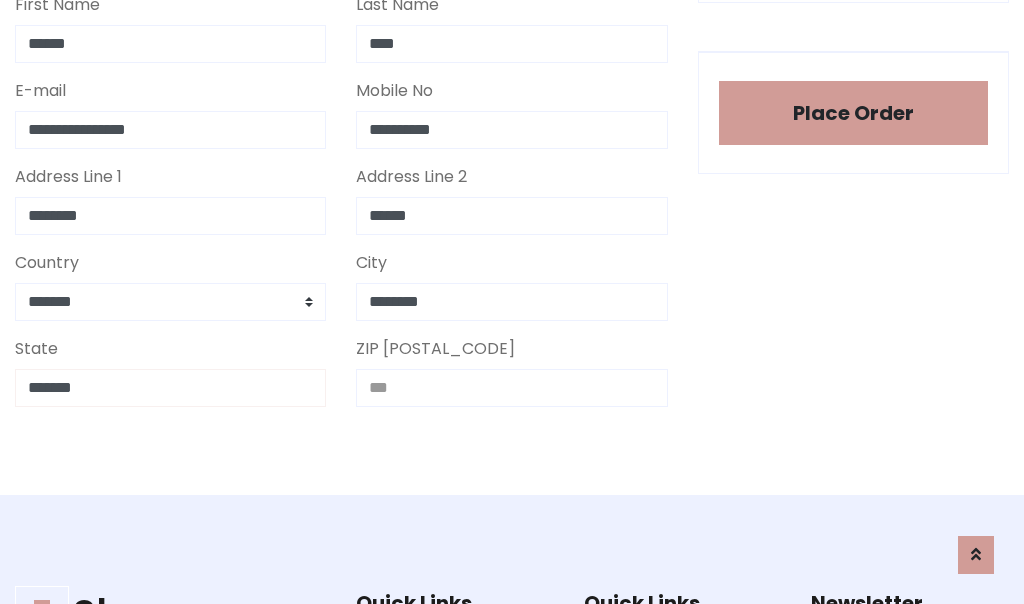 type on "*******" 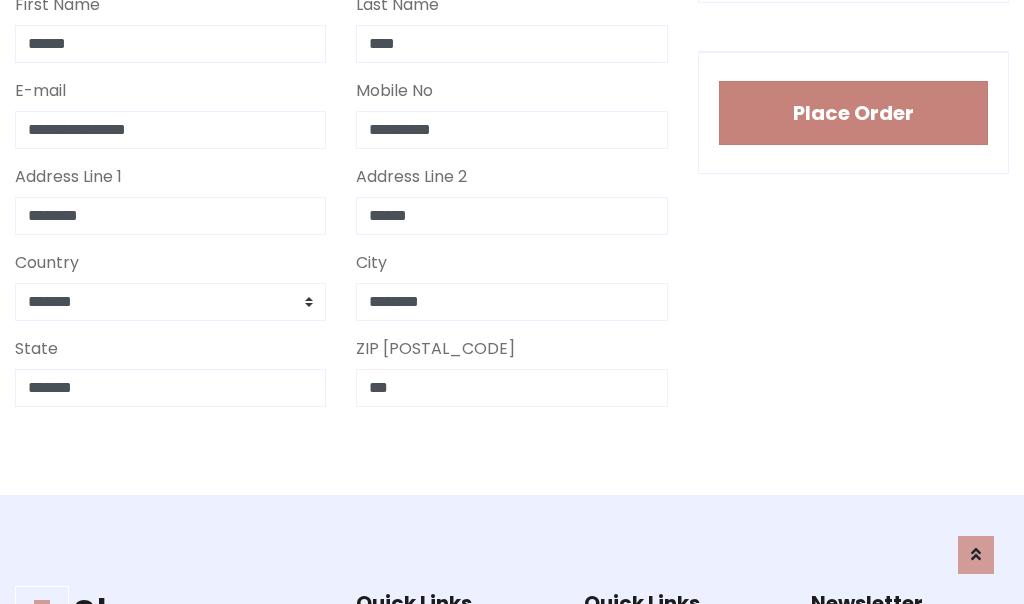 type on "***" 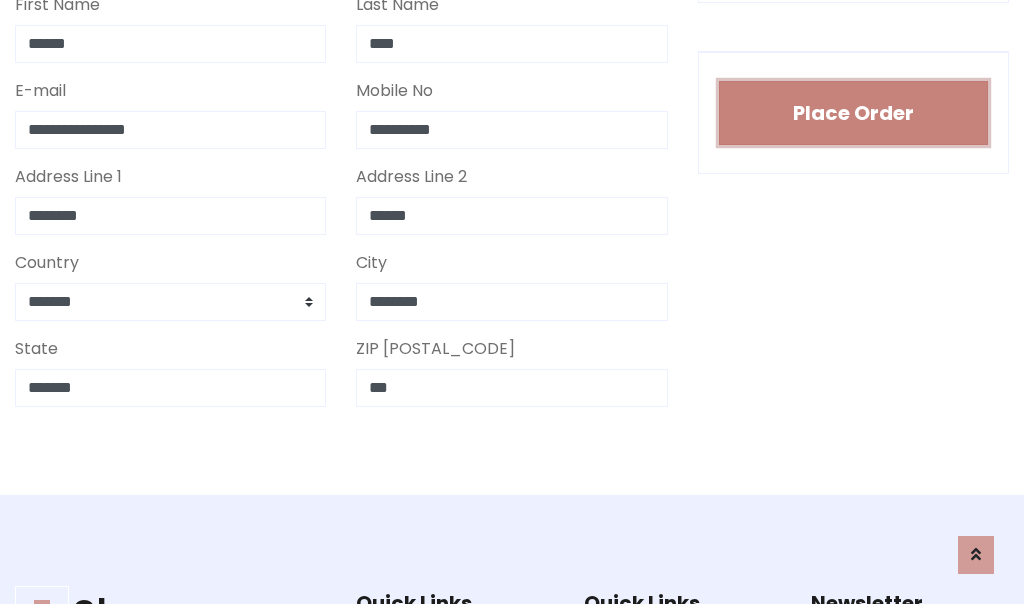 click on "Place Order" at bounding box center [853, 113] 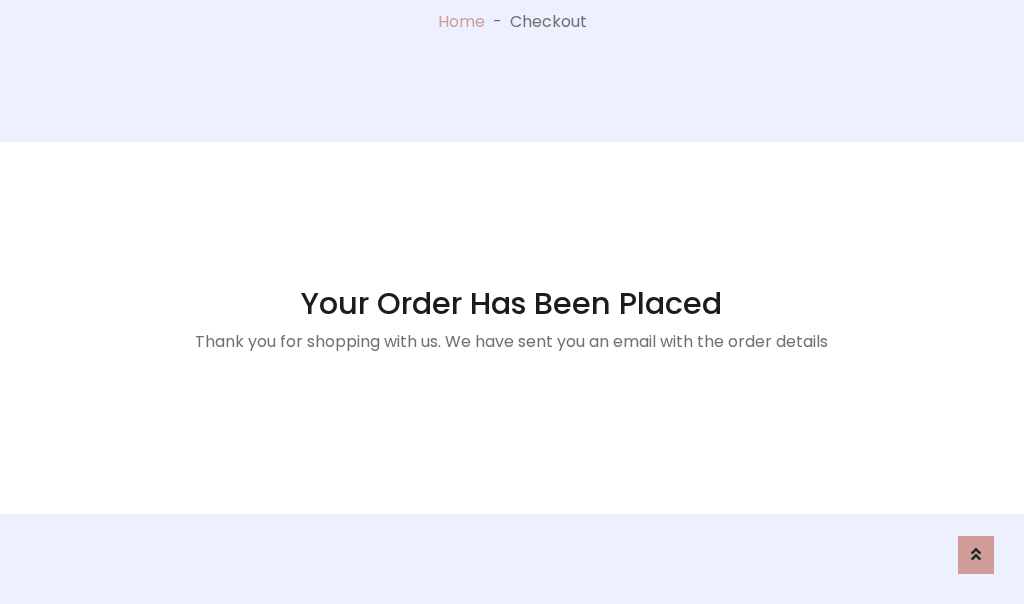 scroll, scrollTop: 0, scrollLeft: 0, axis: both 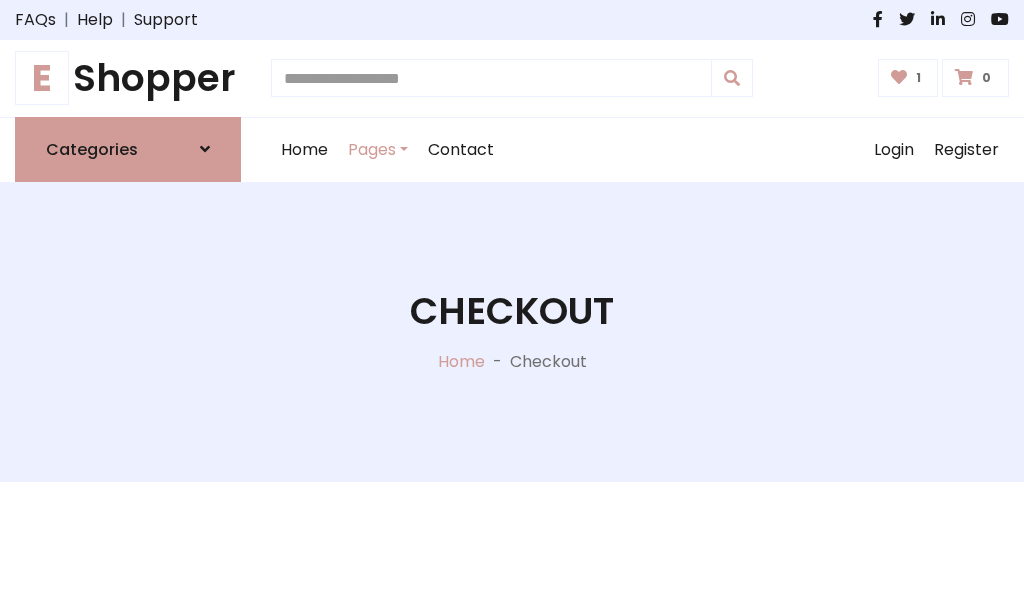 click on "E" at bounding box center (42, 78) 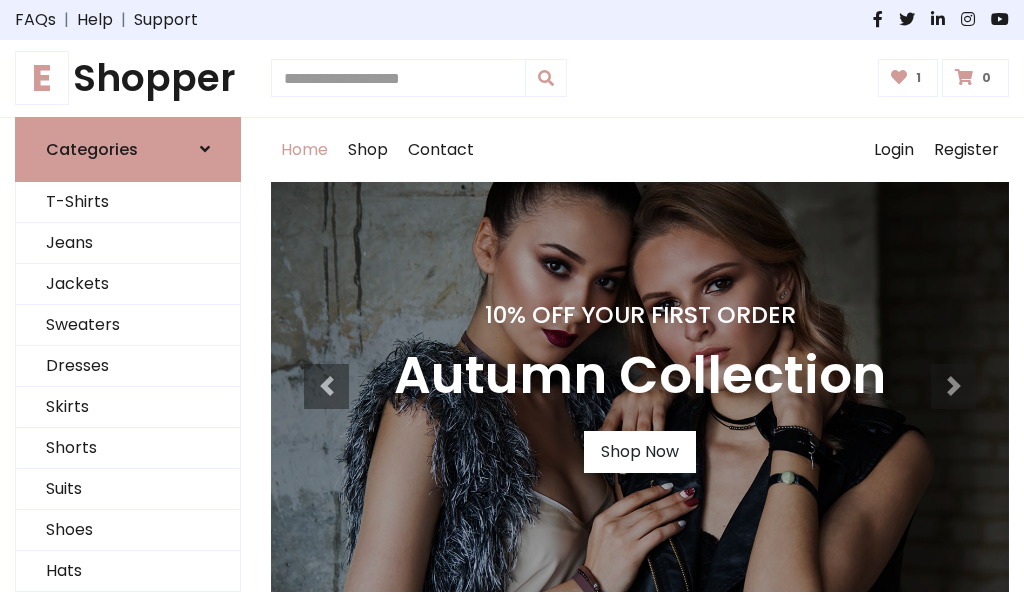 scroll, scrollTop: 0, scrollLeft: 0, axis: both 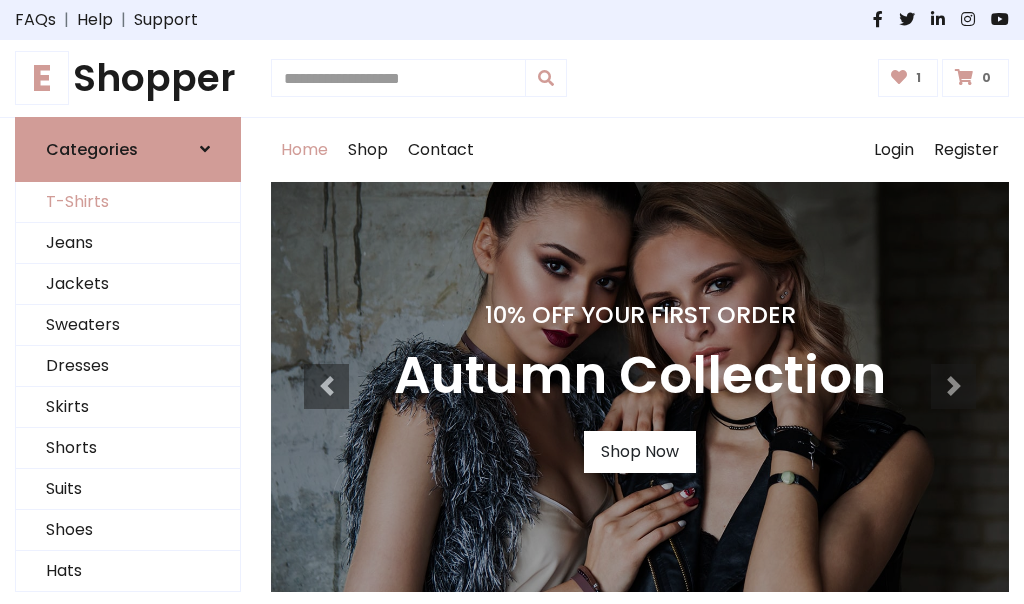 click on "T-Shirts" at bounding box center [128, 202] 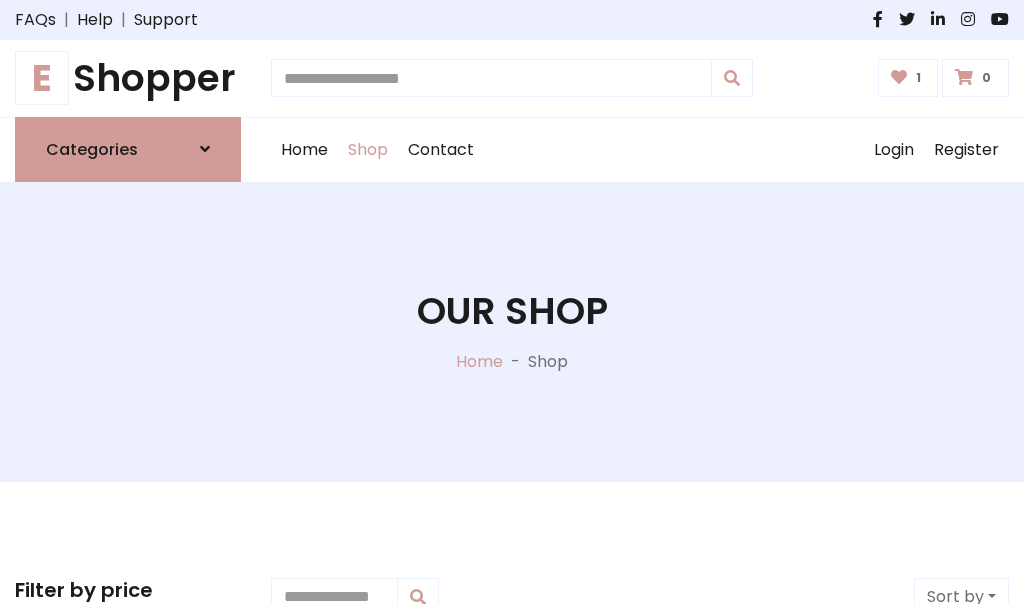 scroll, scrollTop: 0, scrollLeft: 0, axis: both 